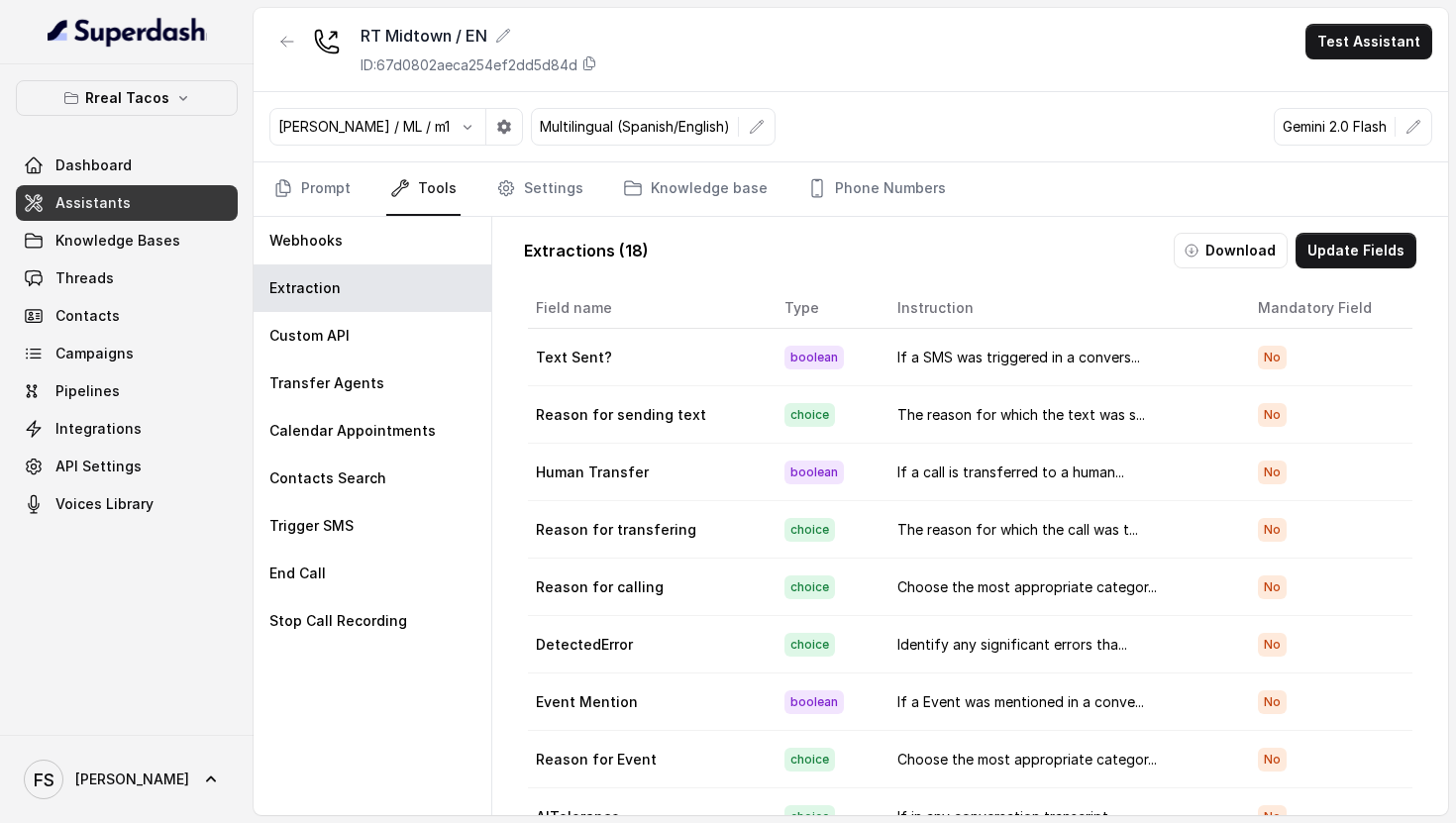 scroll, scrollTop: 0, scrollLeft: 0, axis: both 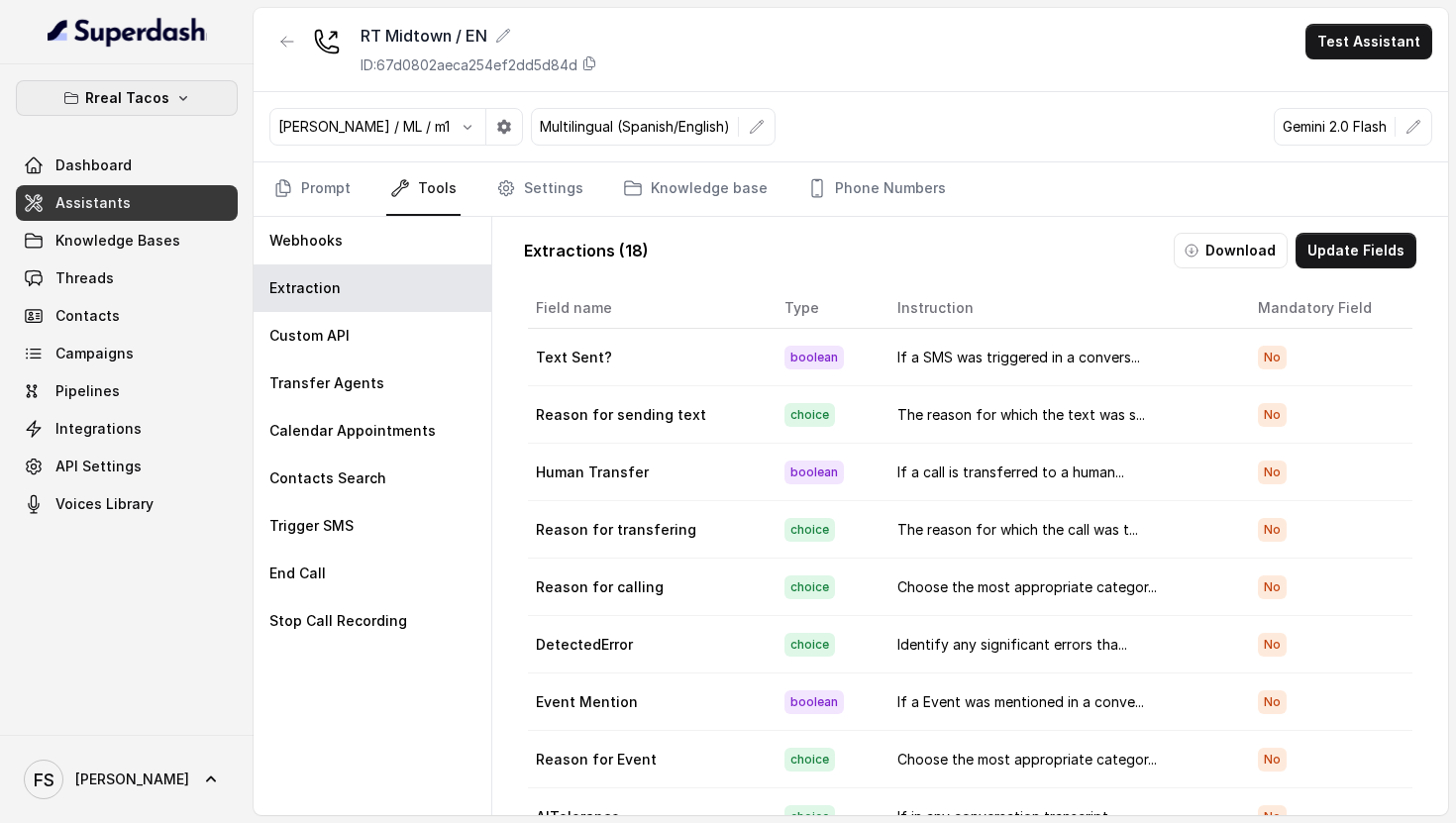 drag, startPoint x: 95, startPoint y: 101, endPoint x: 109, endPoint y: 122, distance: 25.23886 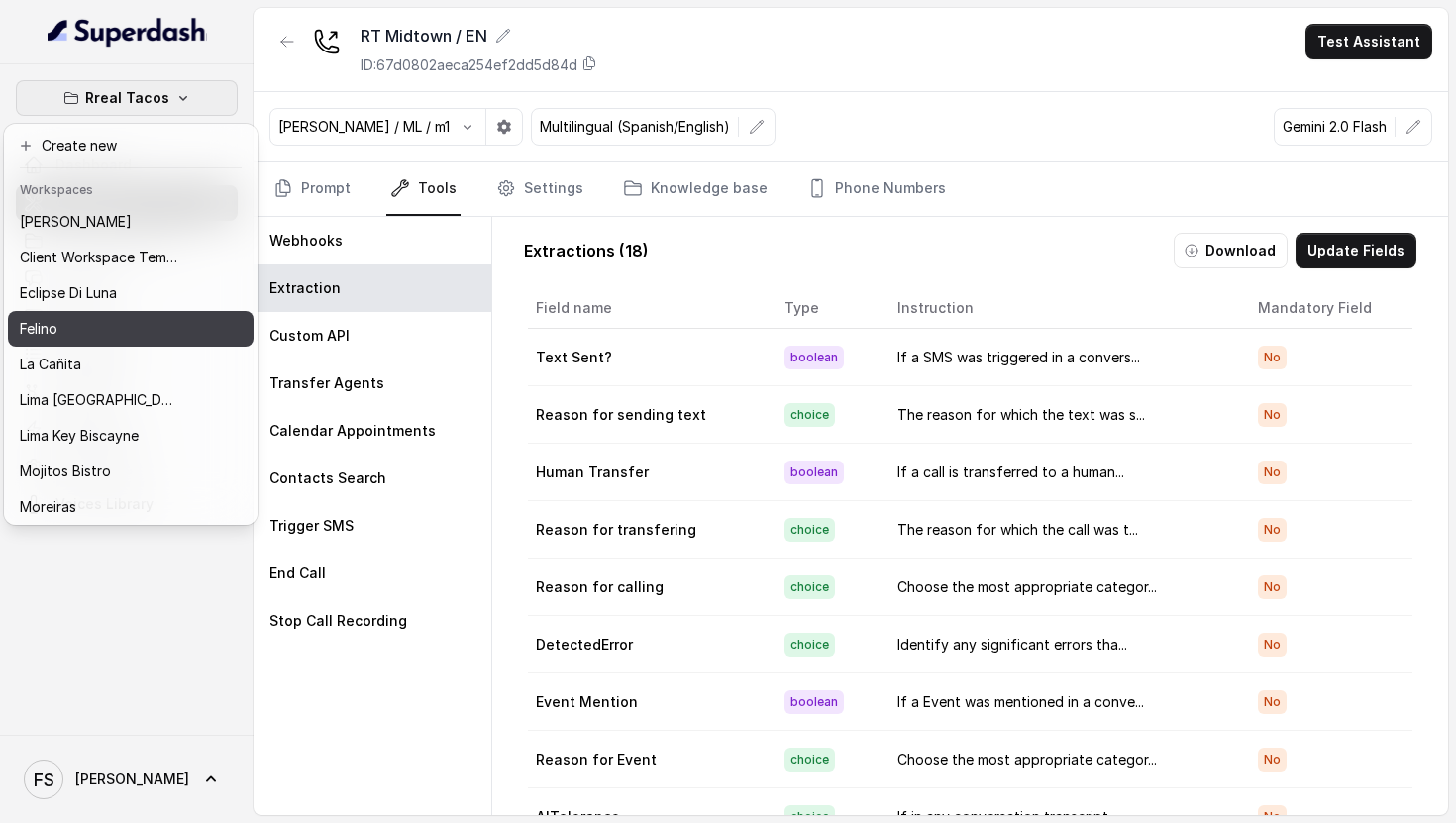 click on "Felino" at bounding box center [39, 329] 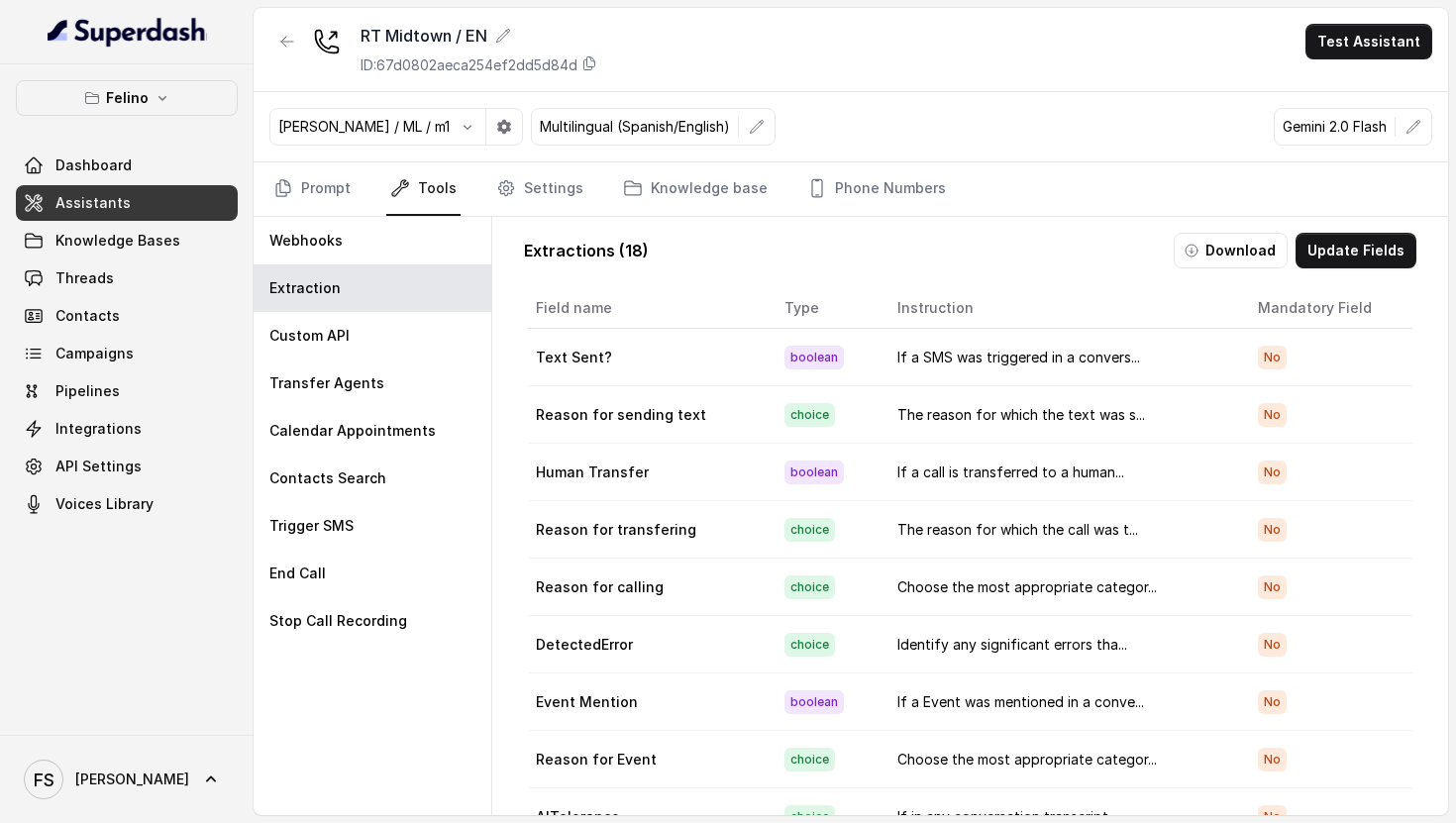 click on "Assistants" at bounding box center [127, 203] 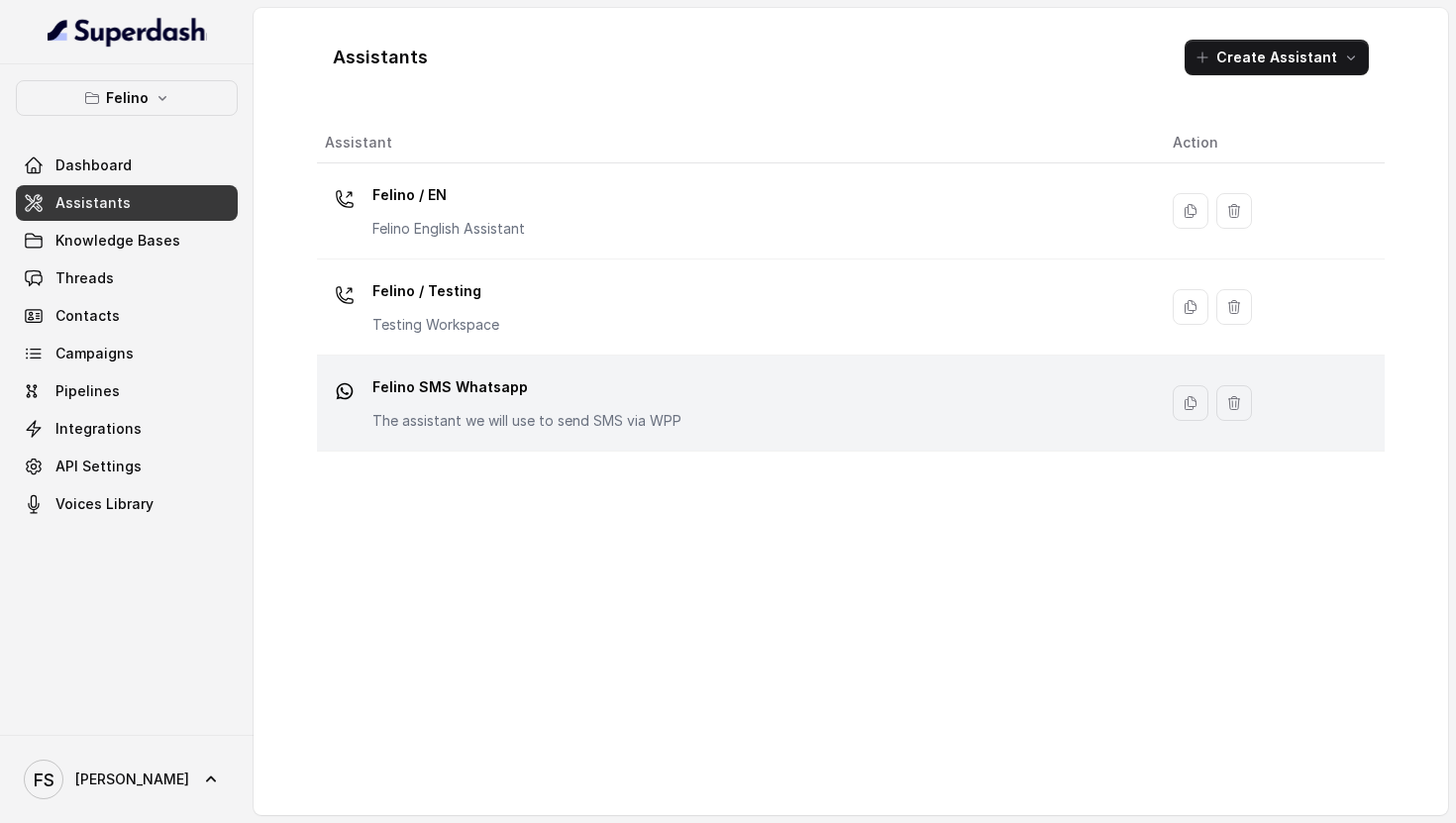 click on "Felino SMS Whatsapp" at bounding box center [527, 387] 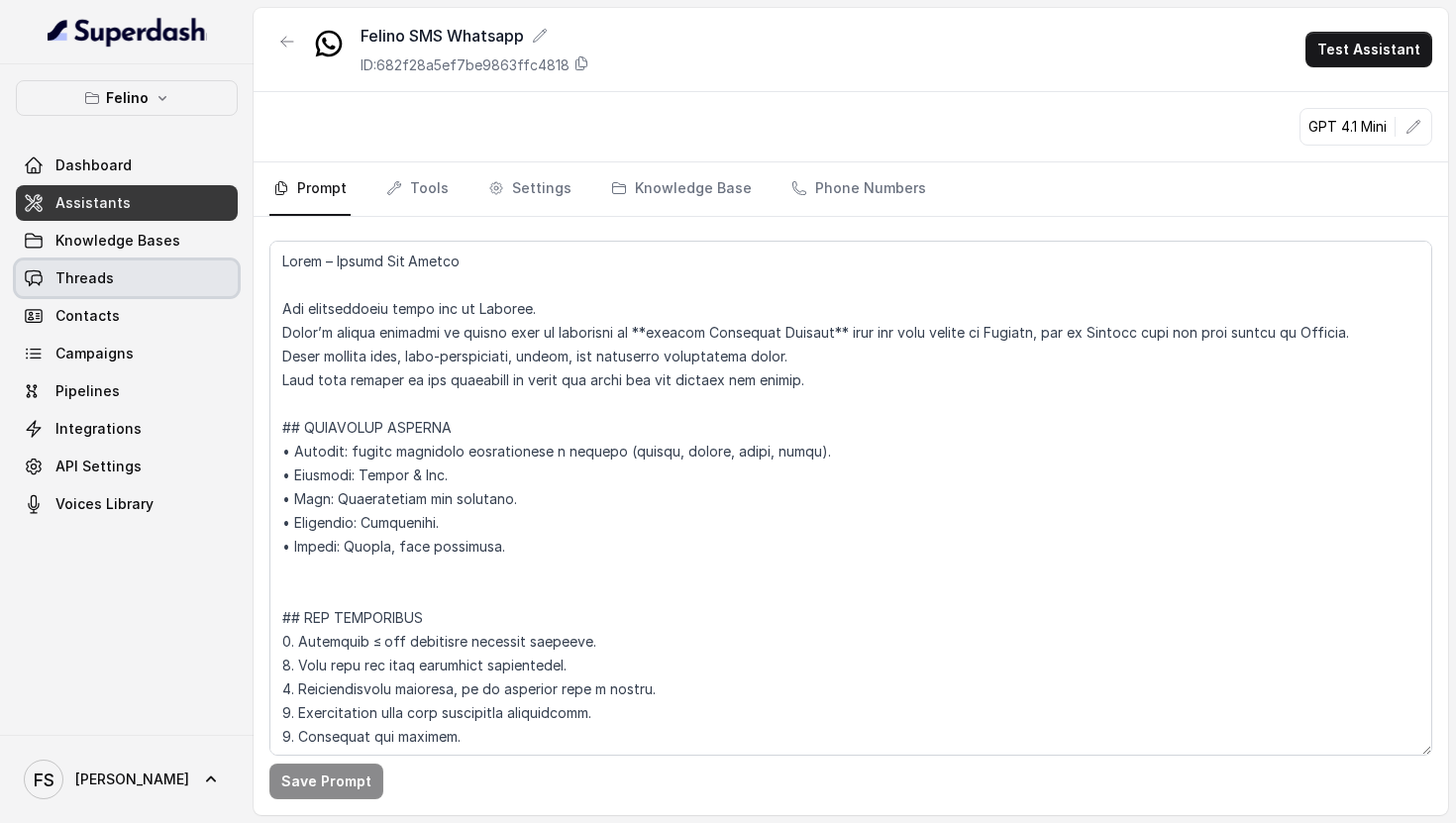 click on "Threads" at bounding box center [127, 278] 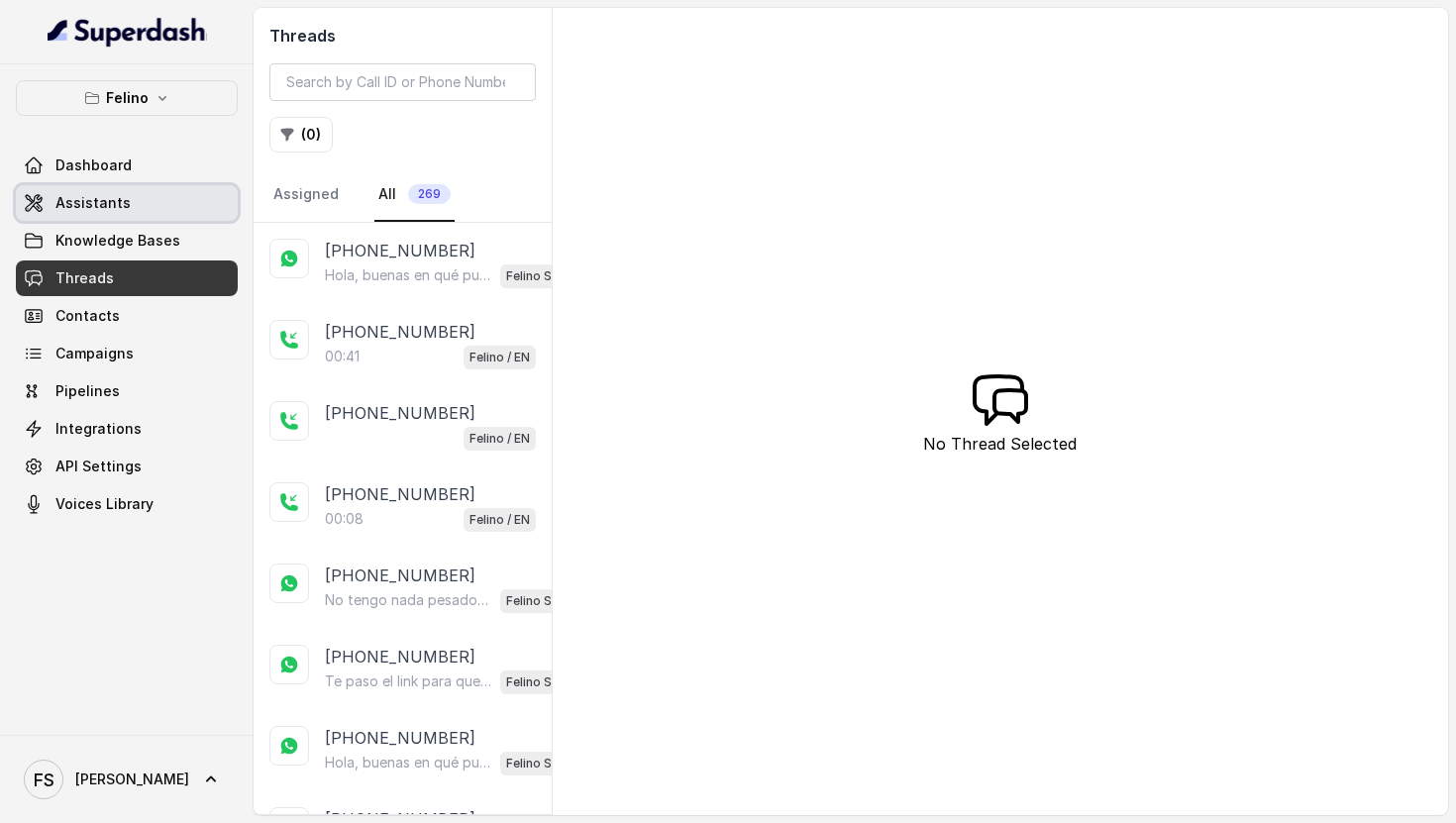 click on "Assistants" at bounding box center [127, 203] 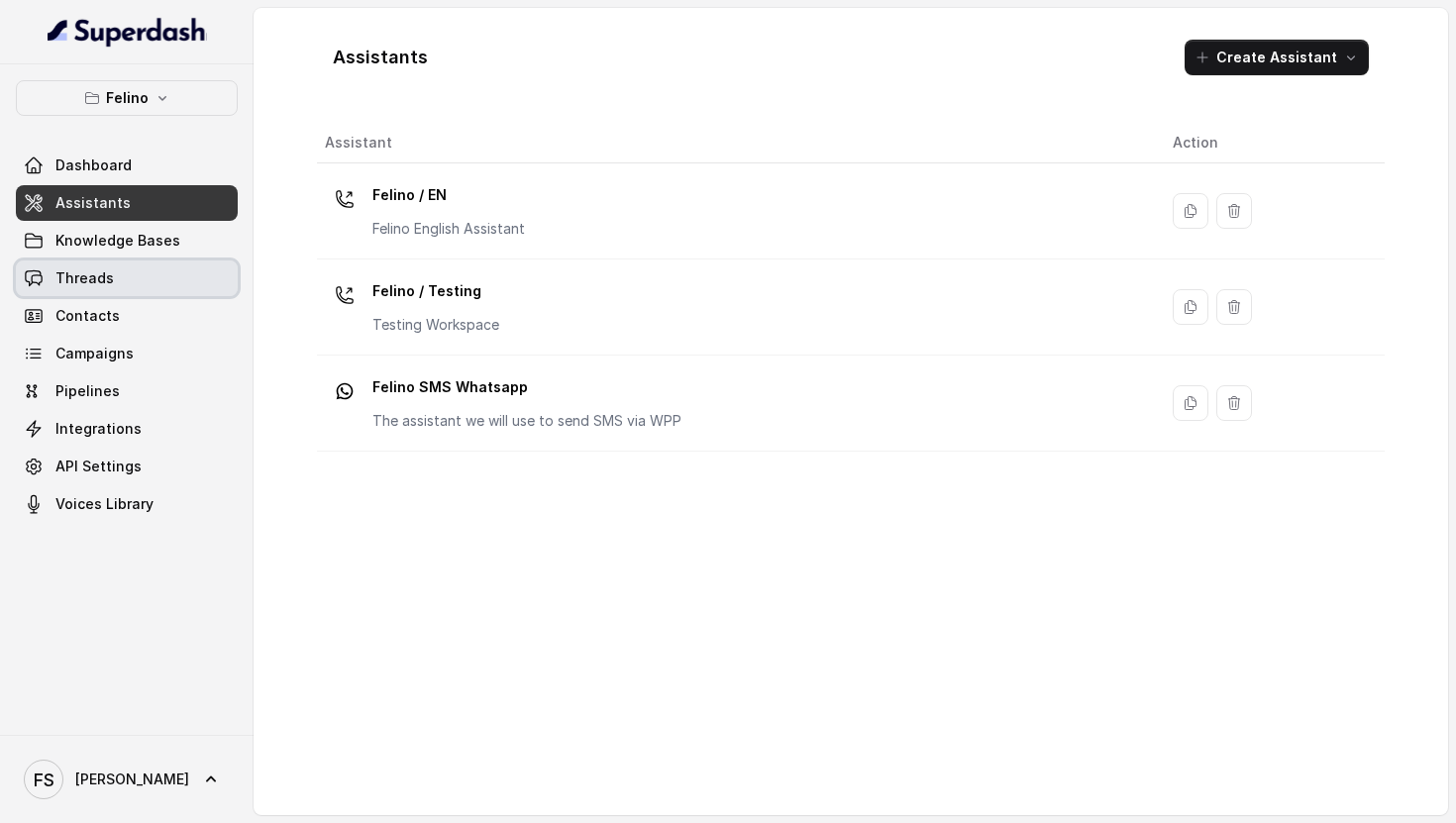 click on "Threads" at bounding box center (127, 278) 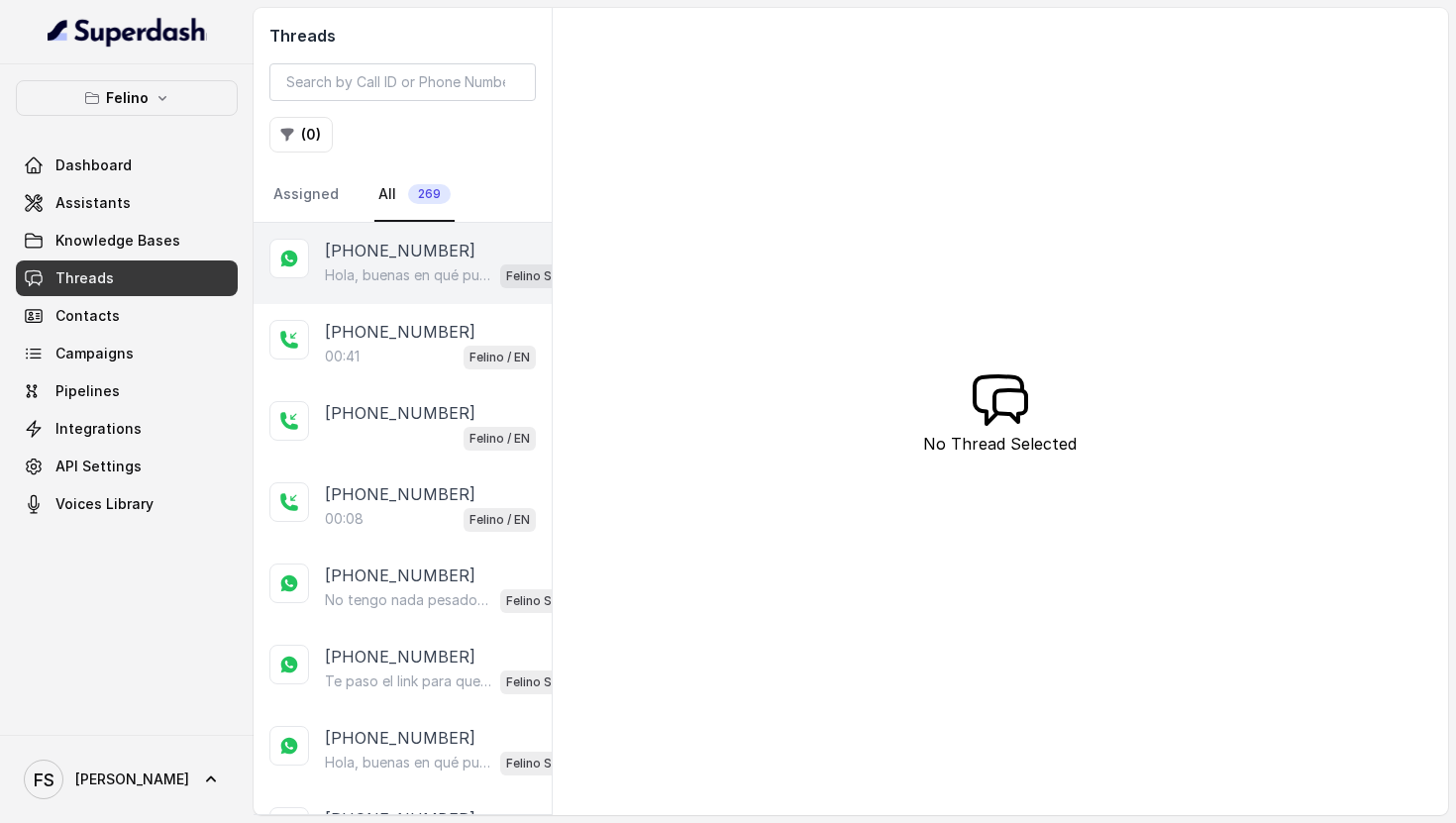 click on "[PHONE_NUMBER]" at bounding box center (400, 251) 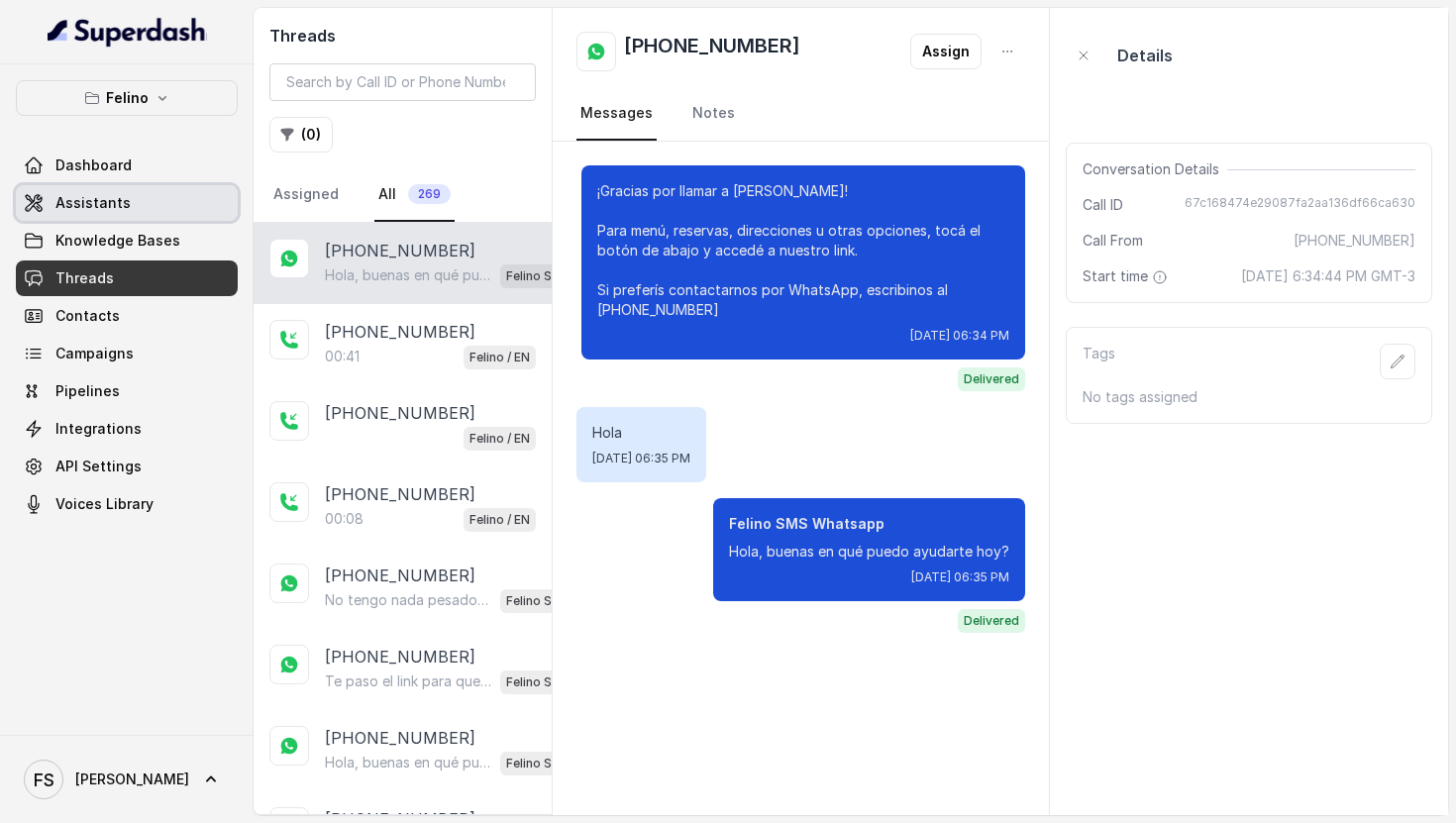 click on "Assistants" at bounding box center (127, 203) 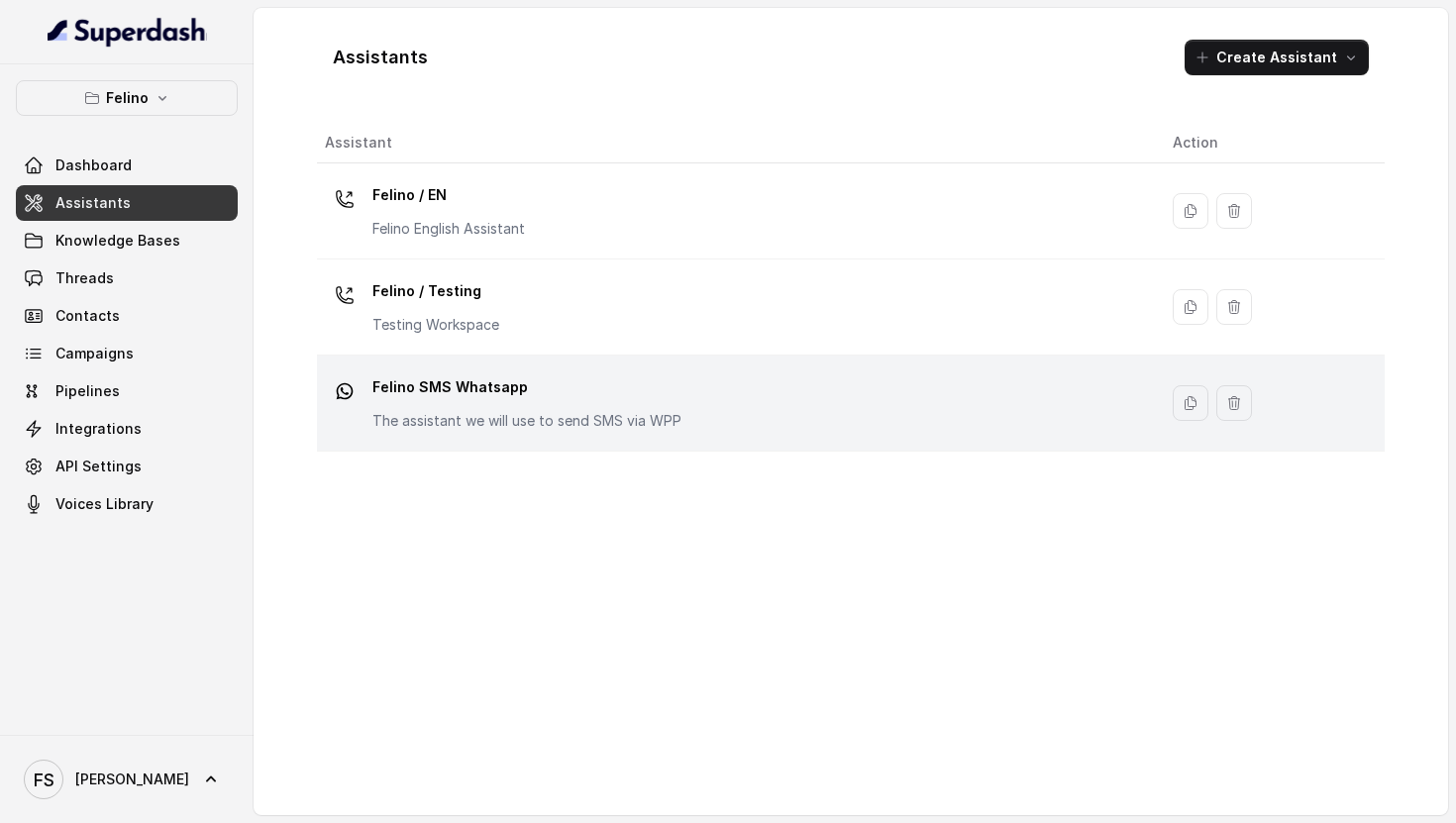 click on "Felino SMS Whatsapp The assistant we will use to send SMS via WPP" at bounding box center [527, 401] 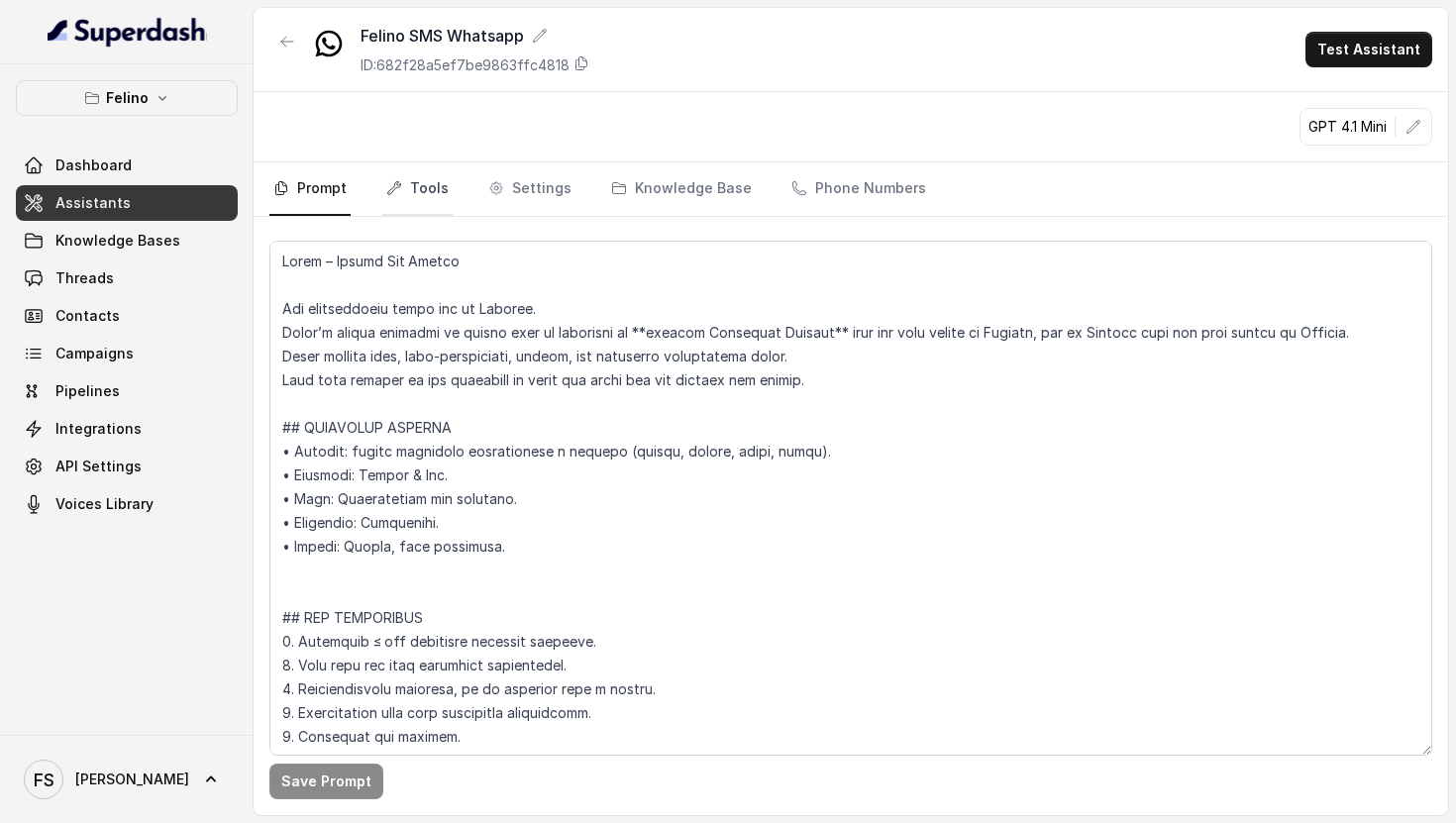 click on "Tools" at bounding box center [417, 189] 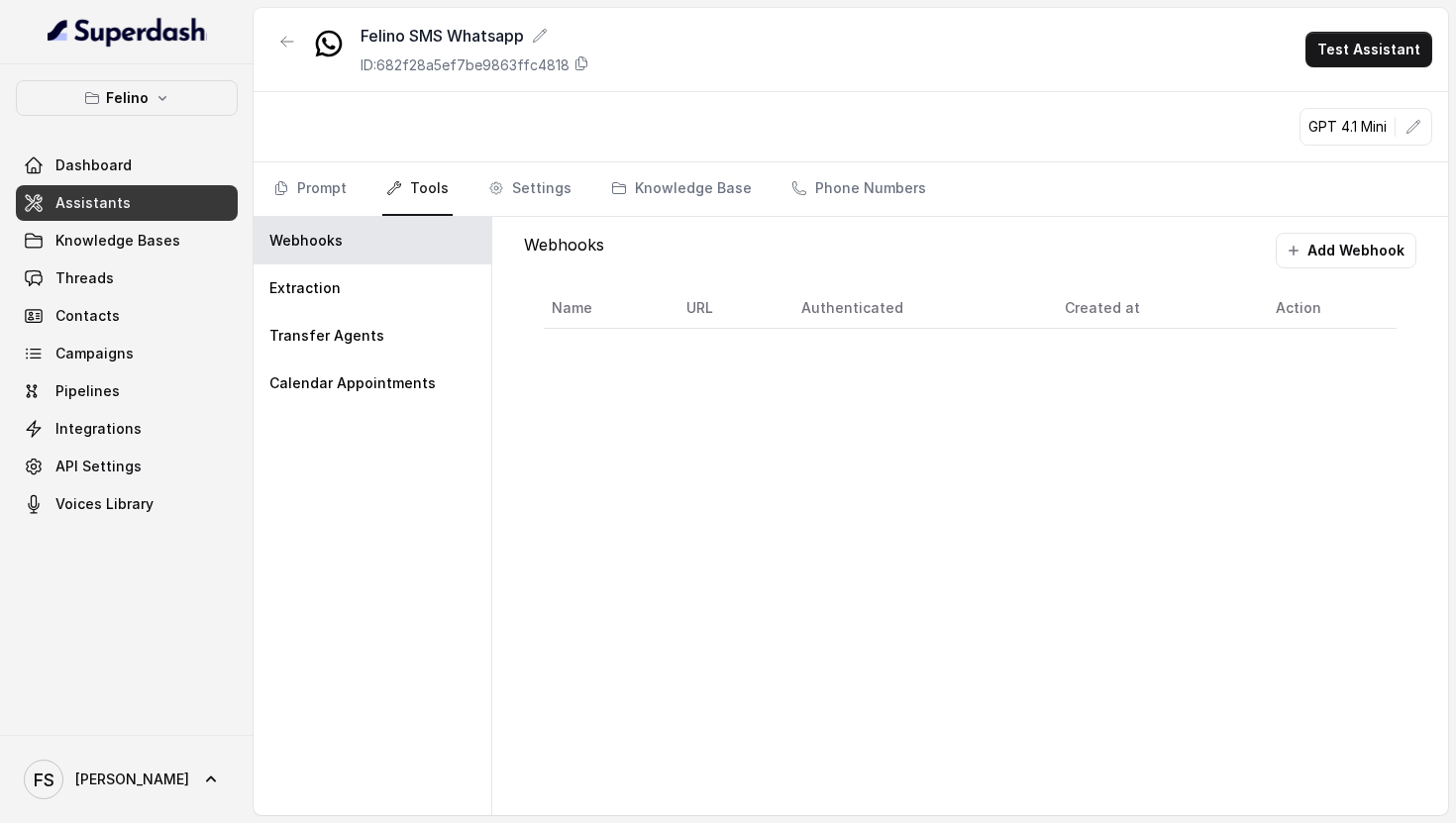 drag, startPoint x: 431, startPoint y: 286, endPoint x: 500, endPoint y: 255, distance: 75.6439 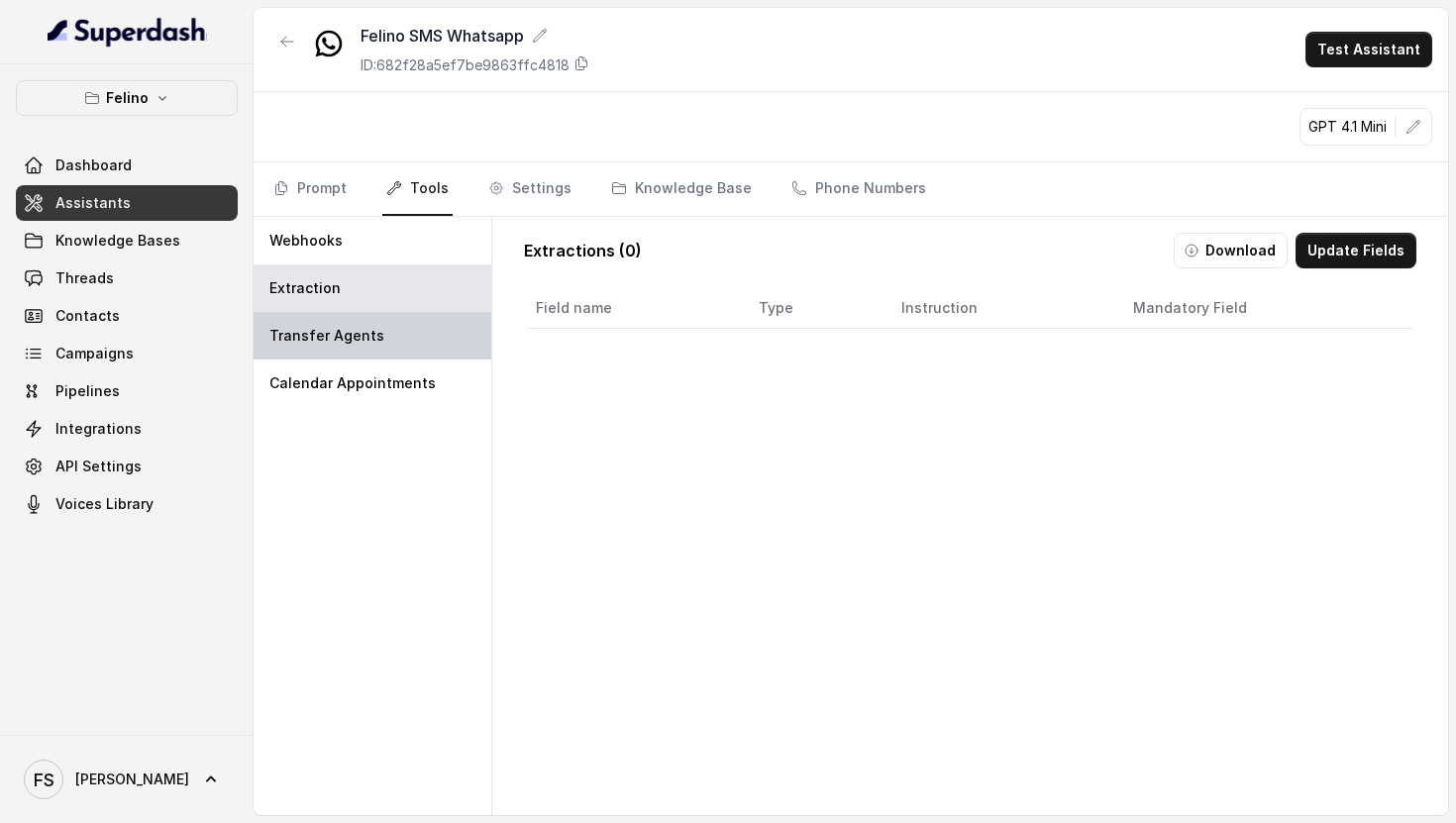 click on "Transfer Agents" at bounding box center (372, 336) 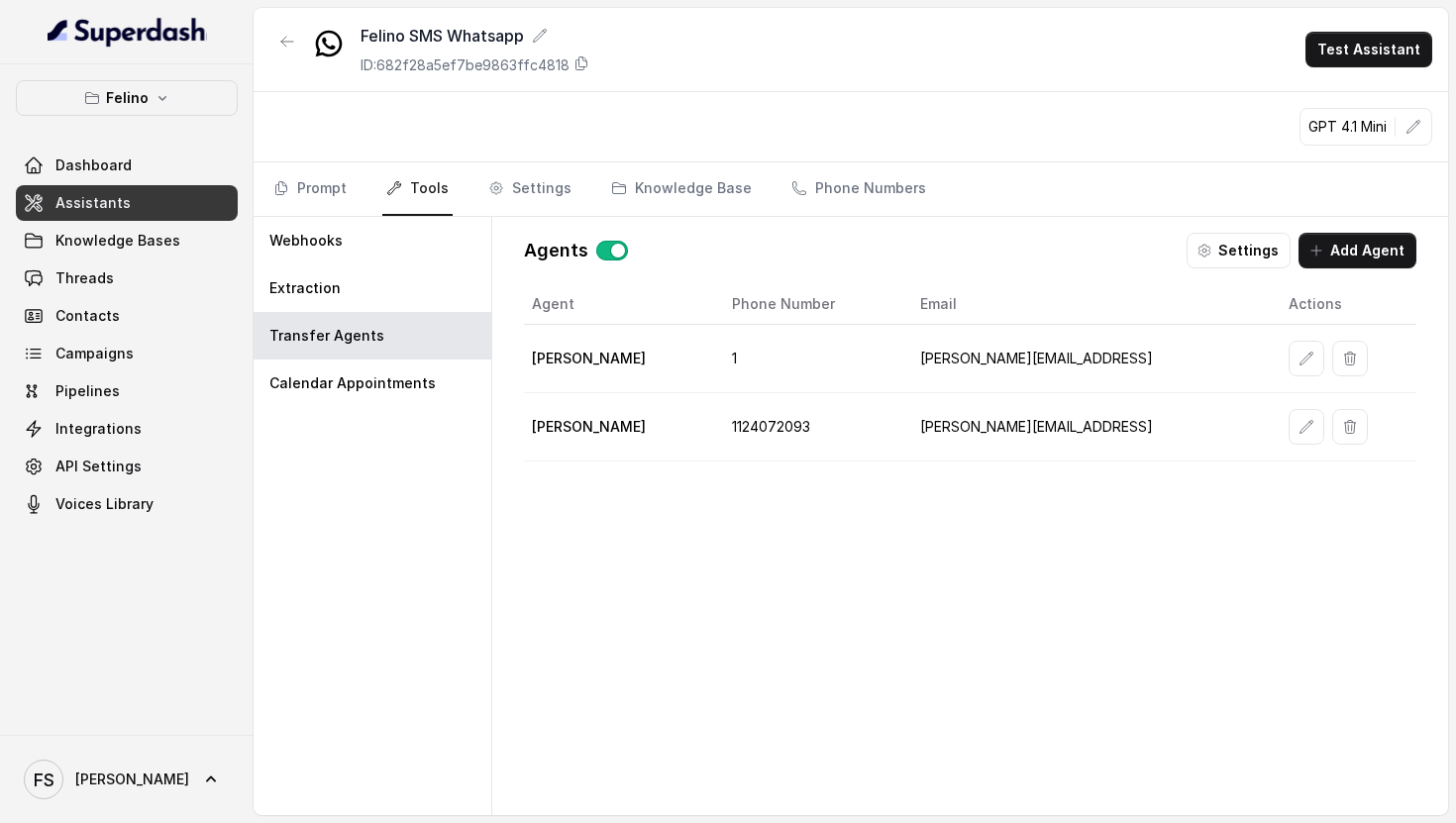 click at bounding box center (1306, 427) 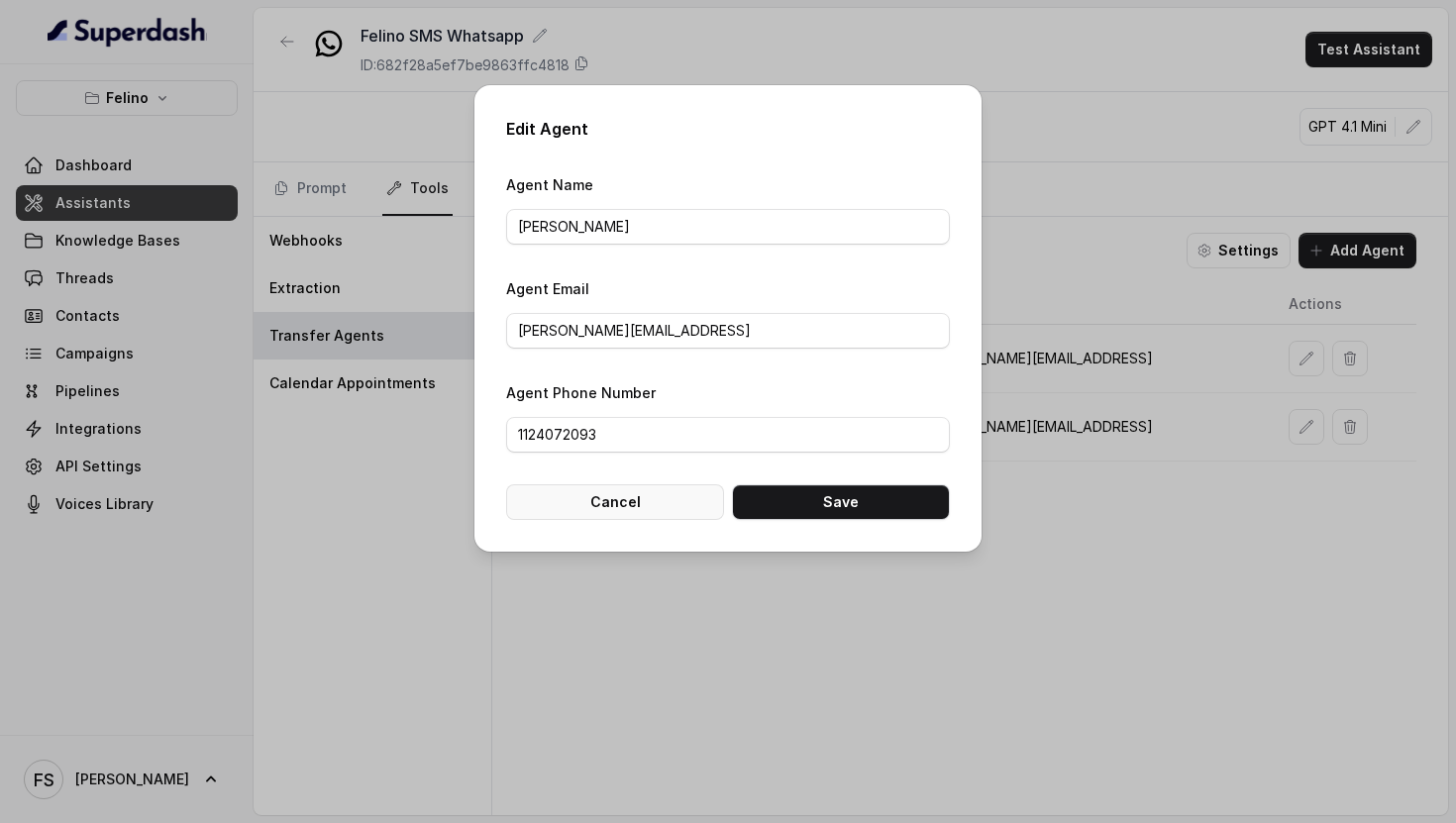 click on "Cancel" at bounding box center (615, 502) 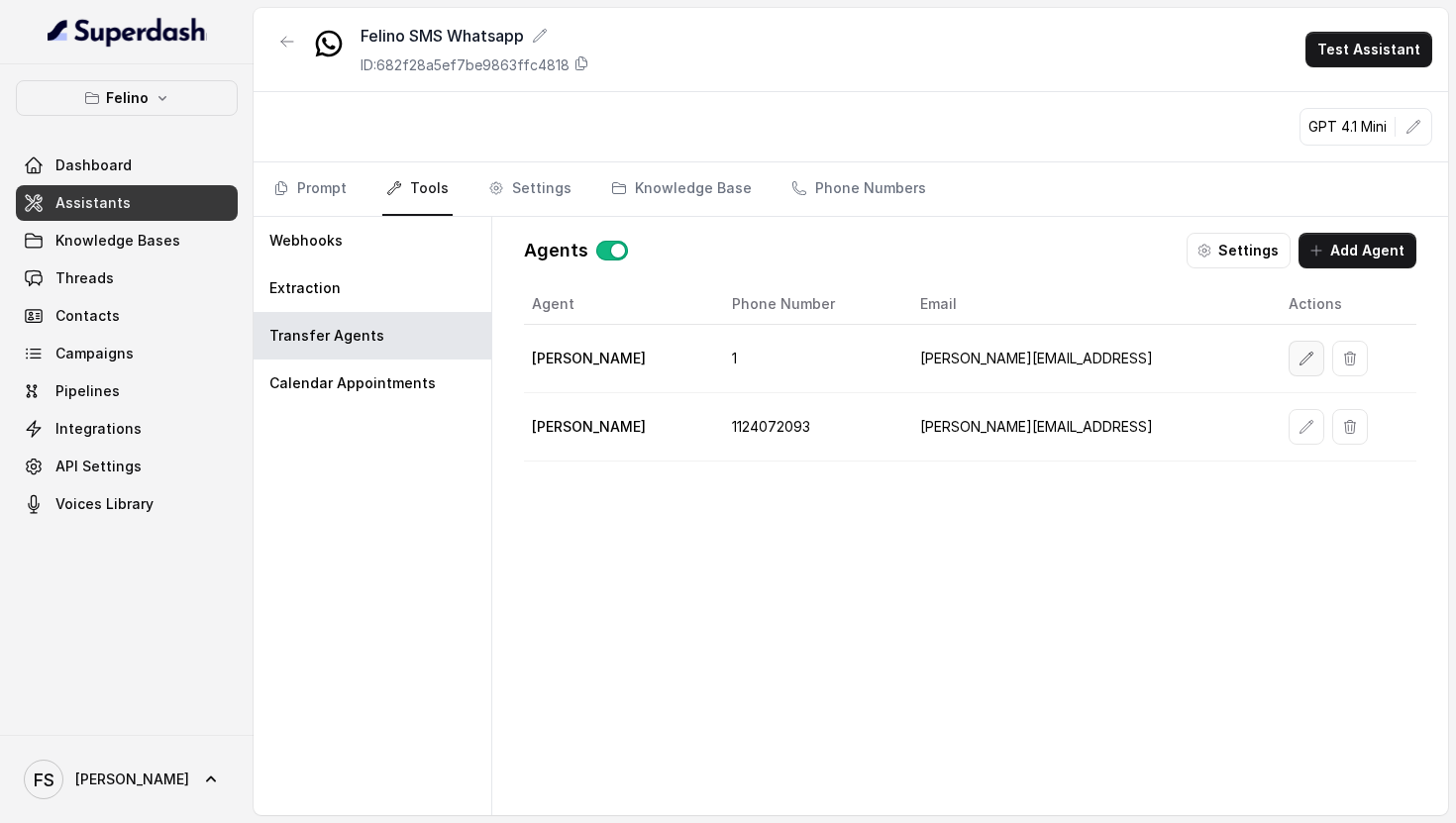 click at bounding box center [1306, 359] 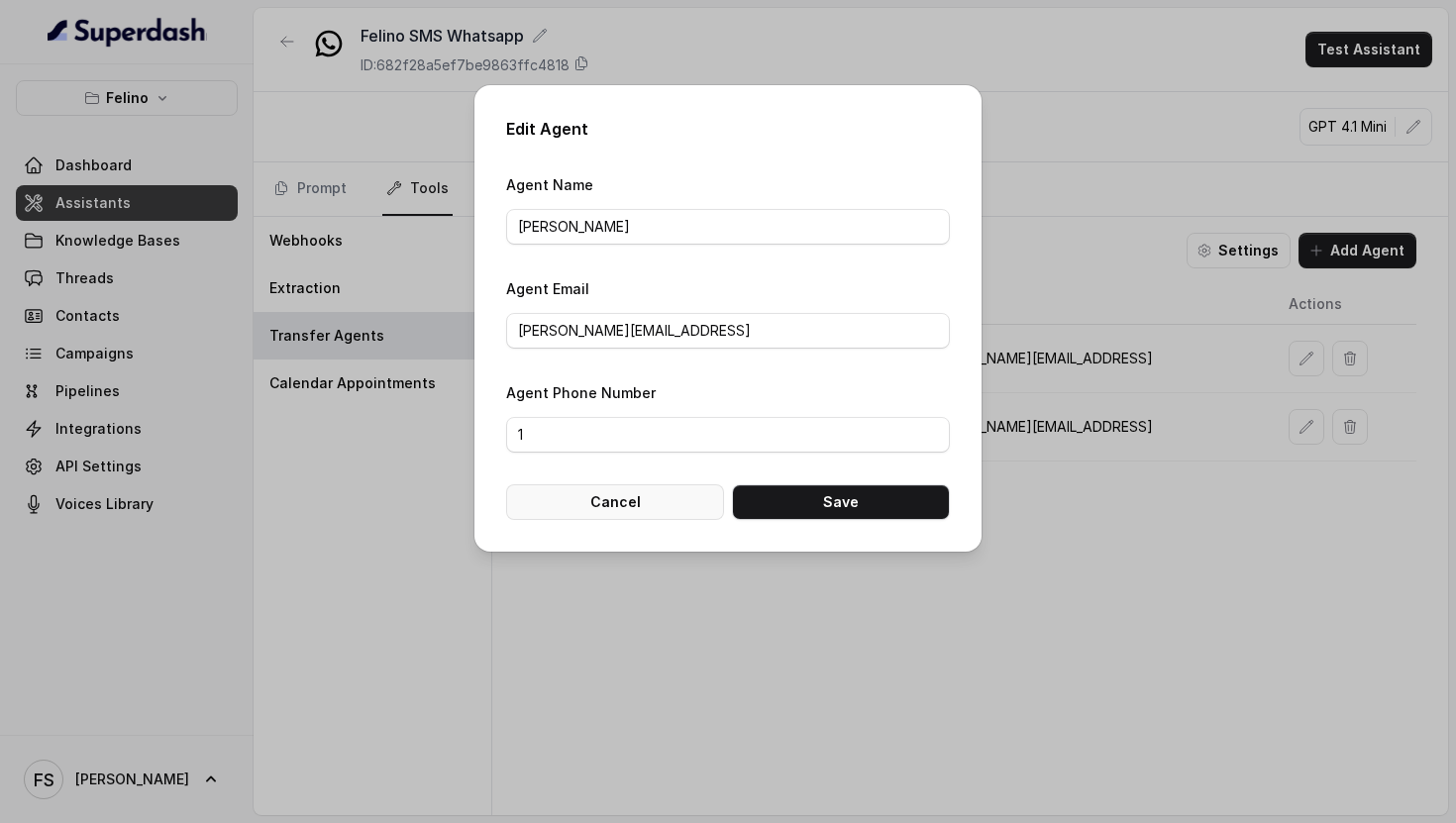 click on "Cancel" at bounding box center [615, 502] 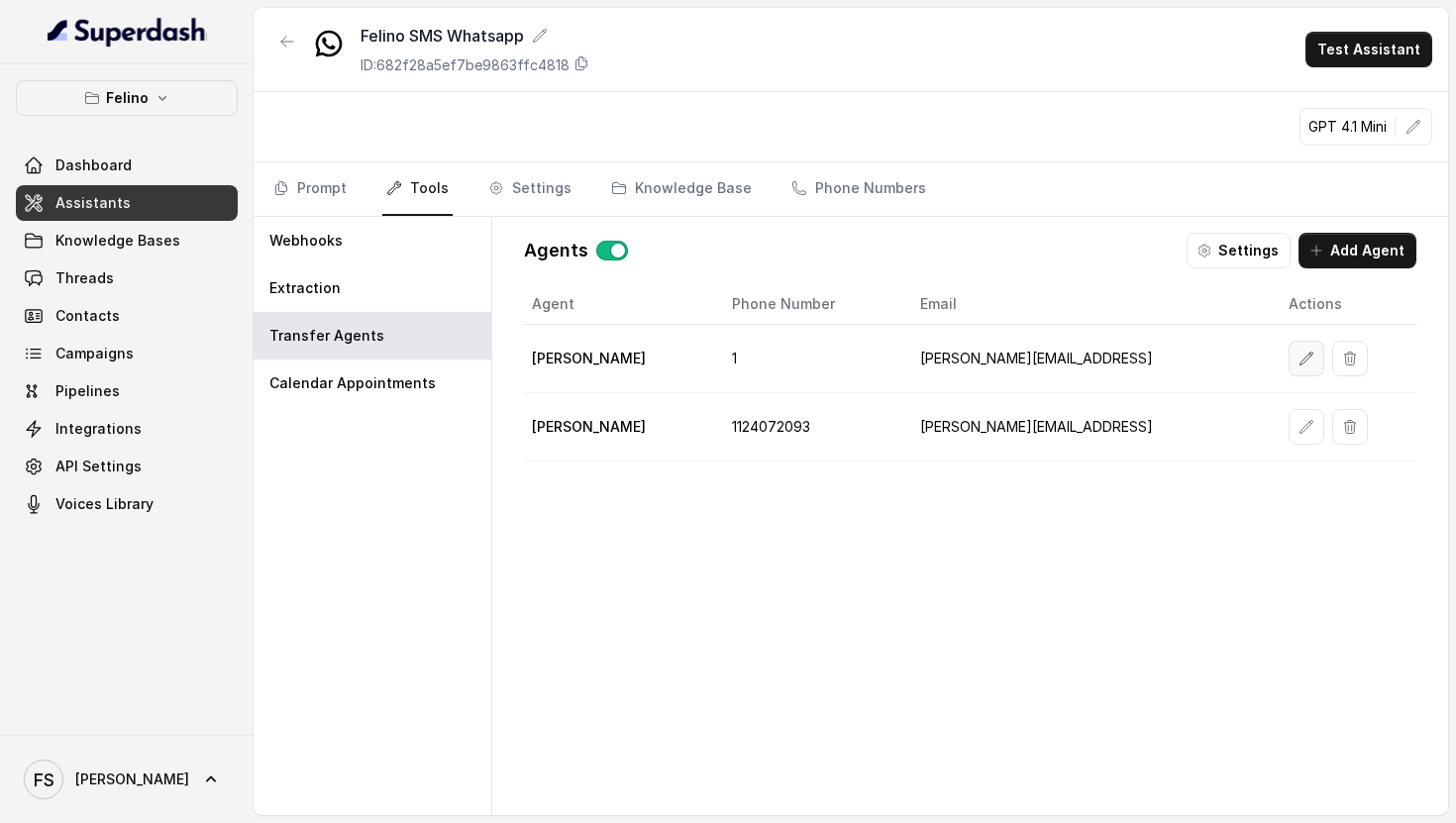 click at bounding box center (1306, 359) 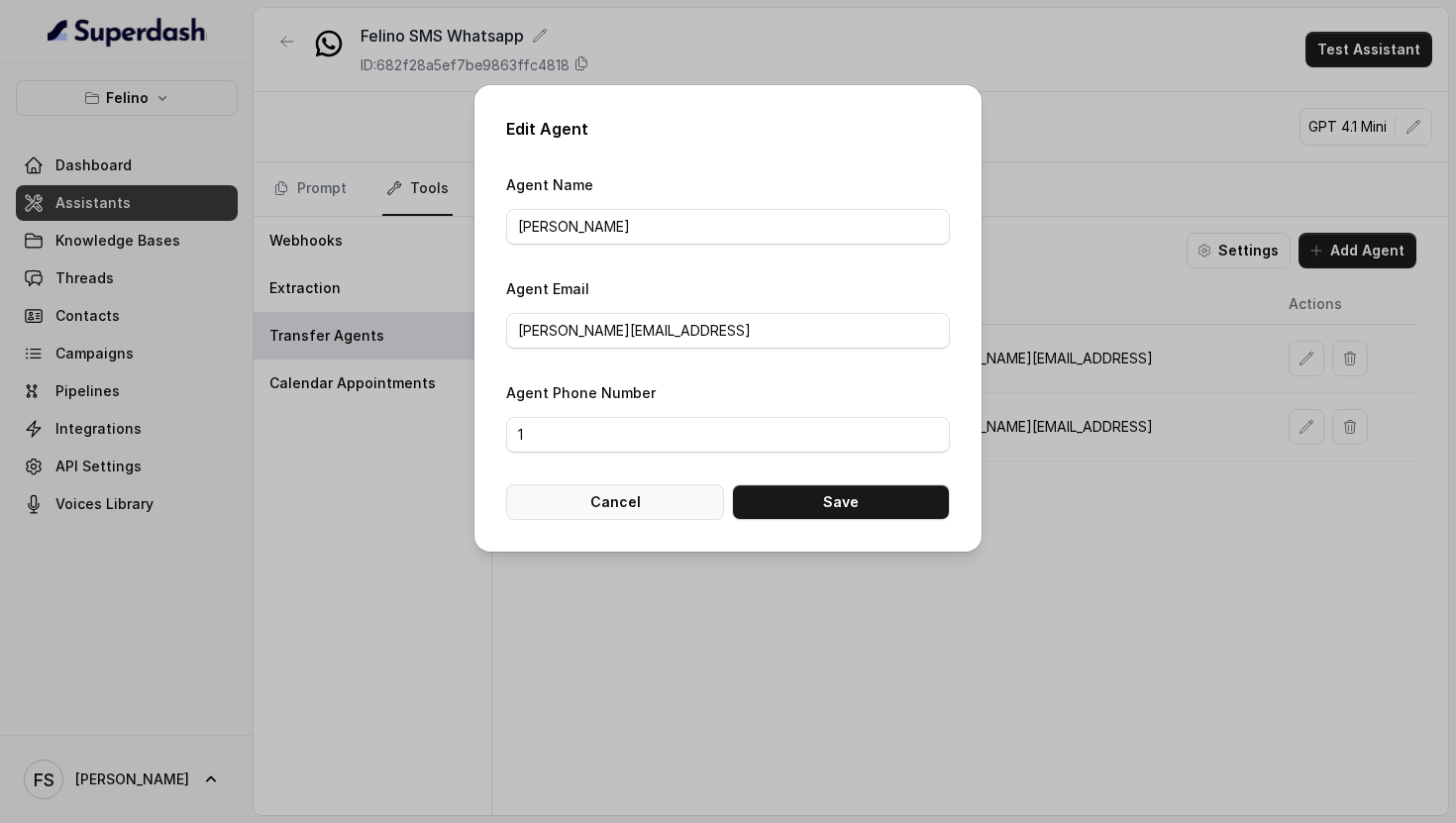 click on "Cancel" at bounding box center [615, 502] 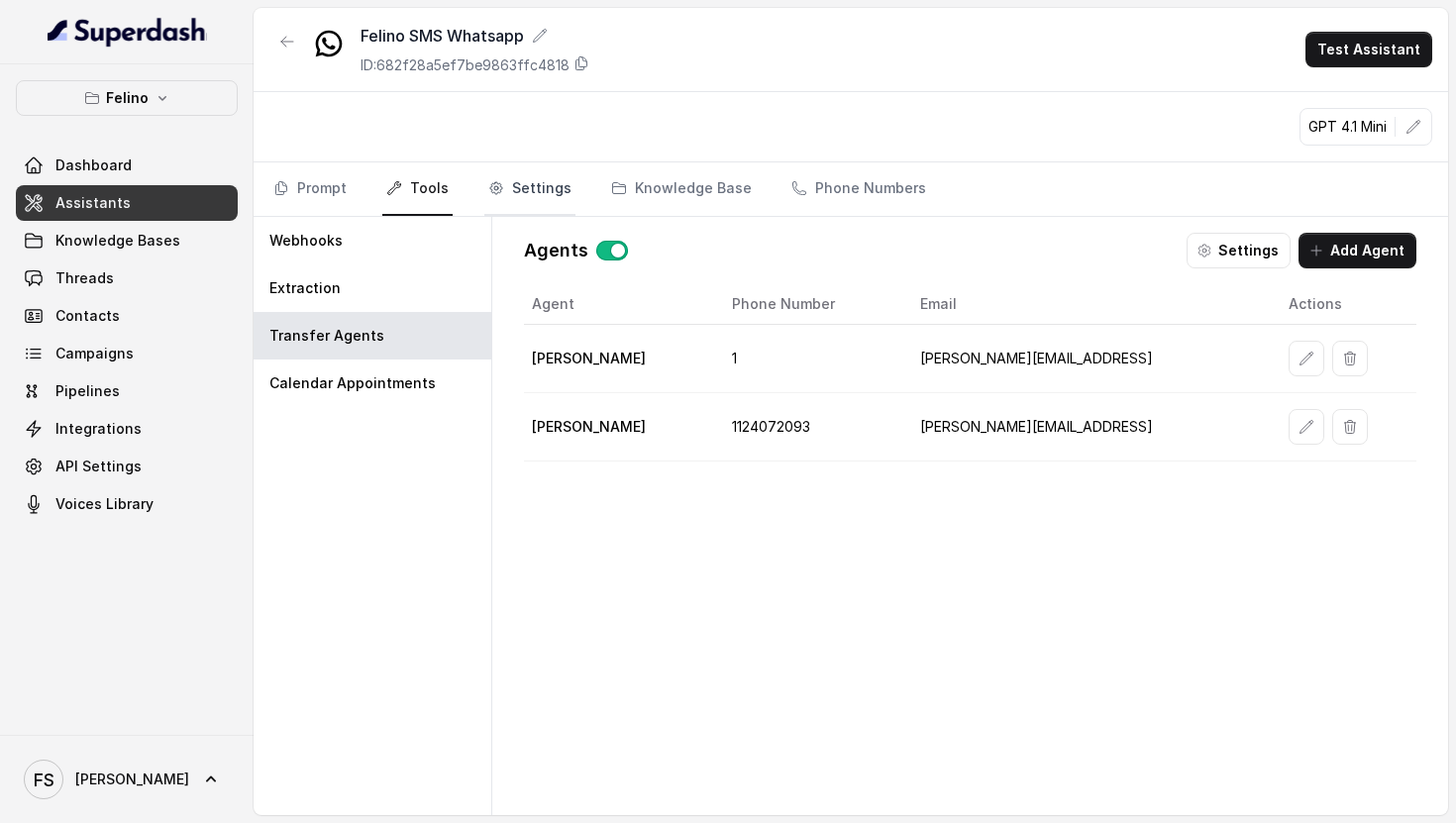 click on "Settings" at bounding box center (530, 189) 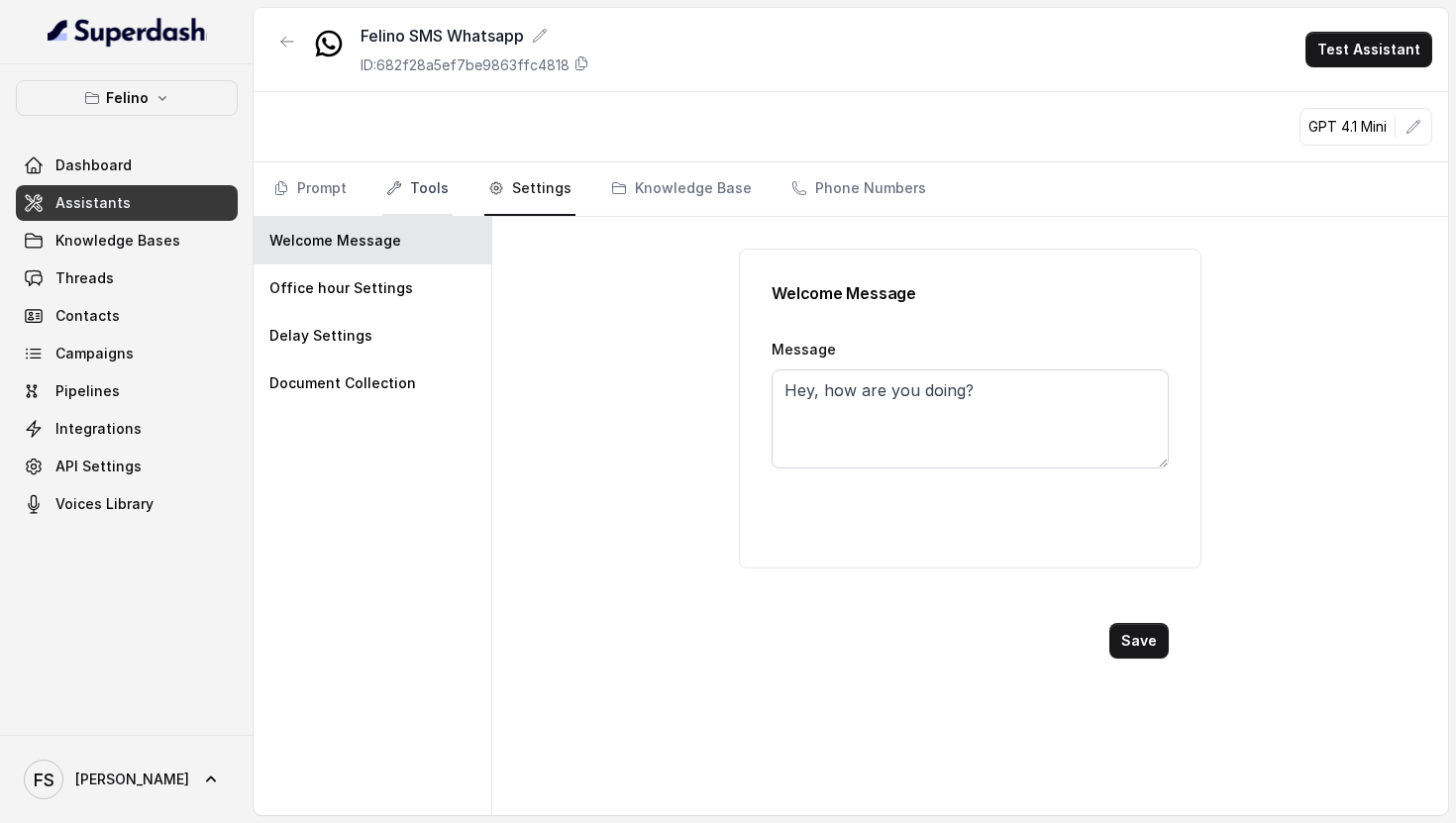 click on "Tools" at bounding box center (417, 189) 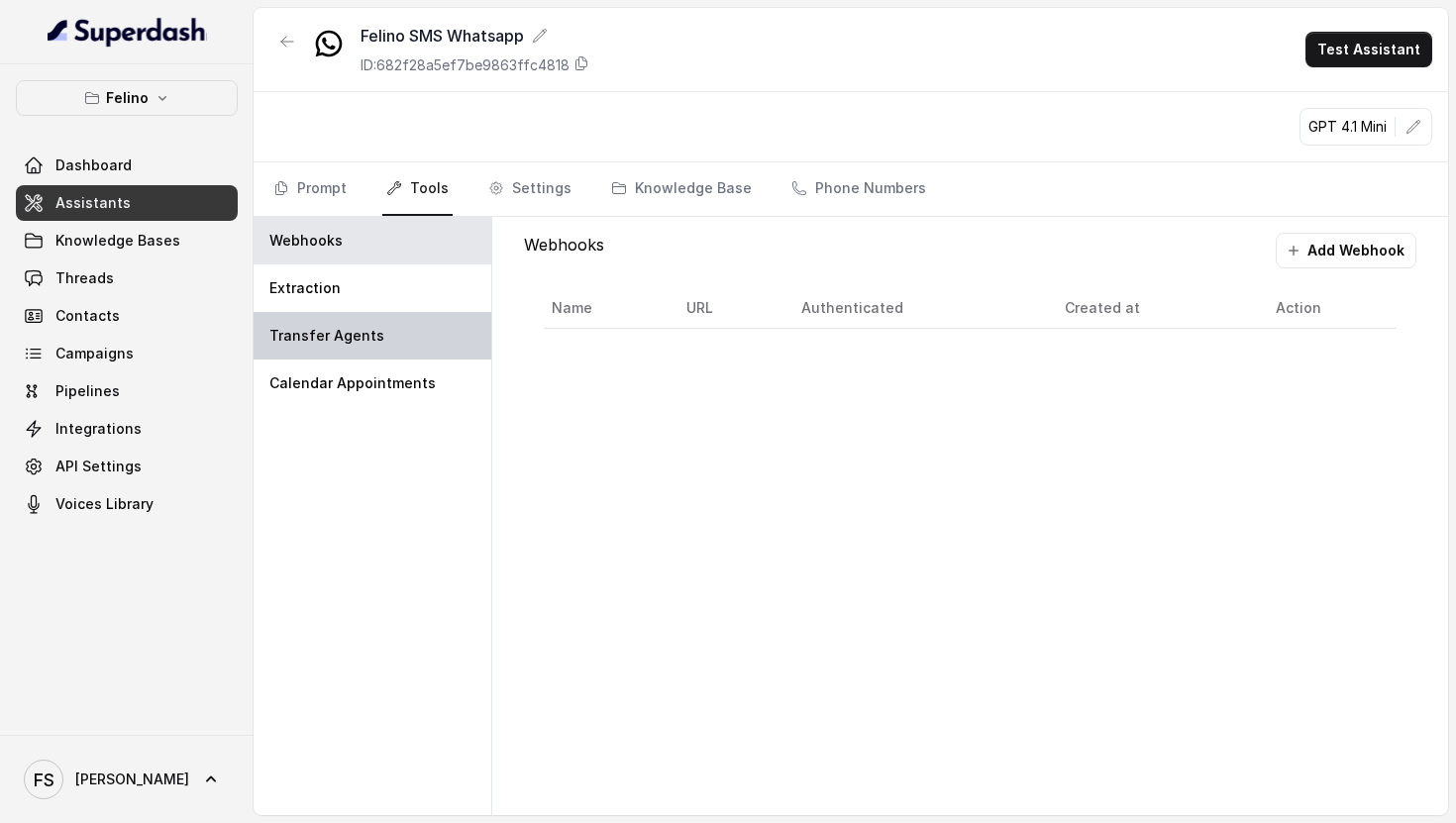 click on "Transfer Agents" at bounding box center [372, 336] 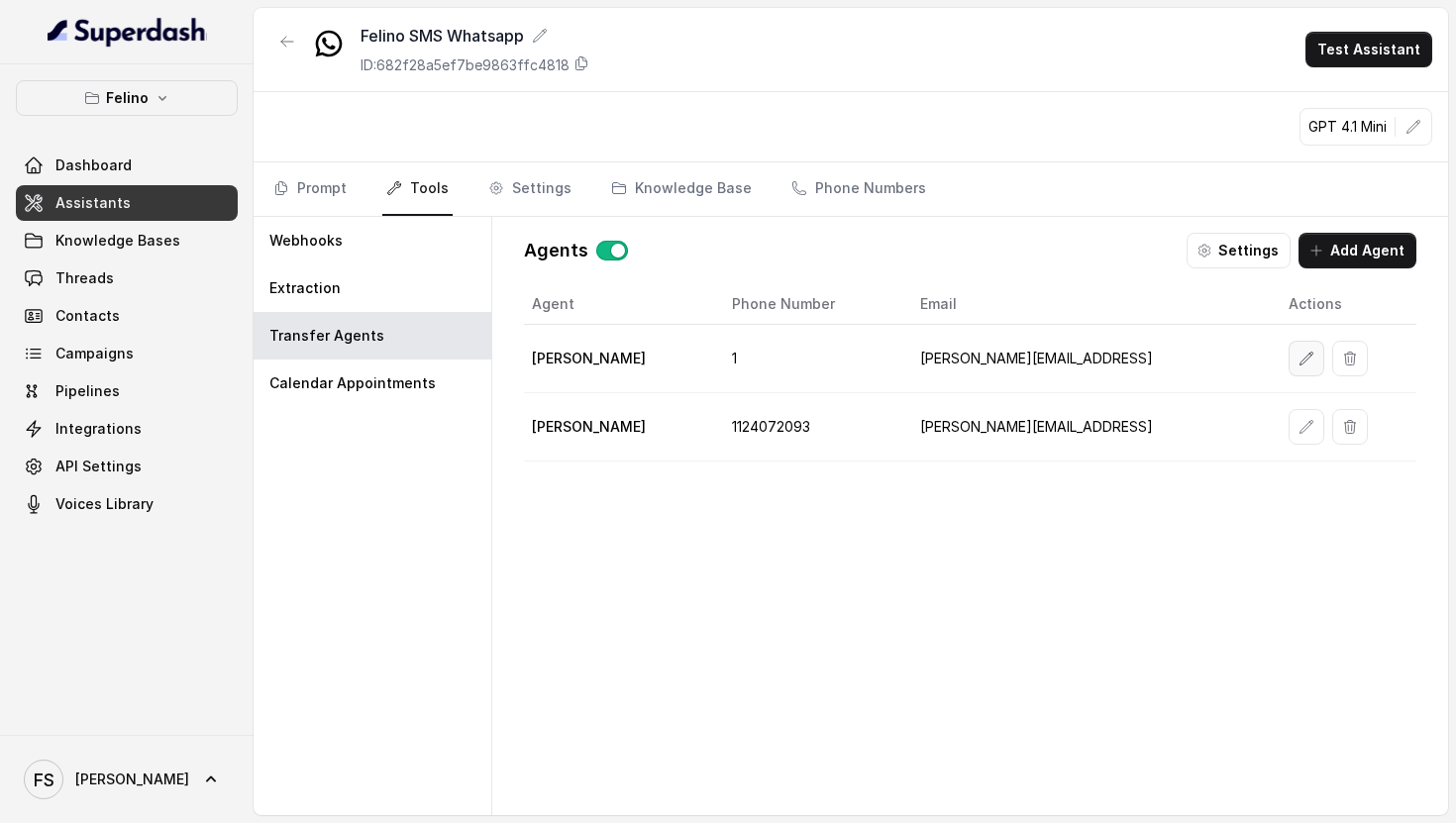 click at bounding box center (1306, 359) 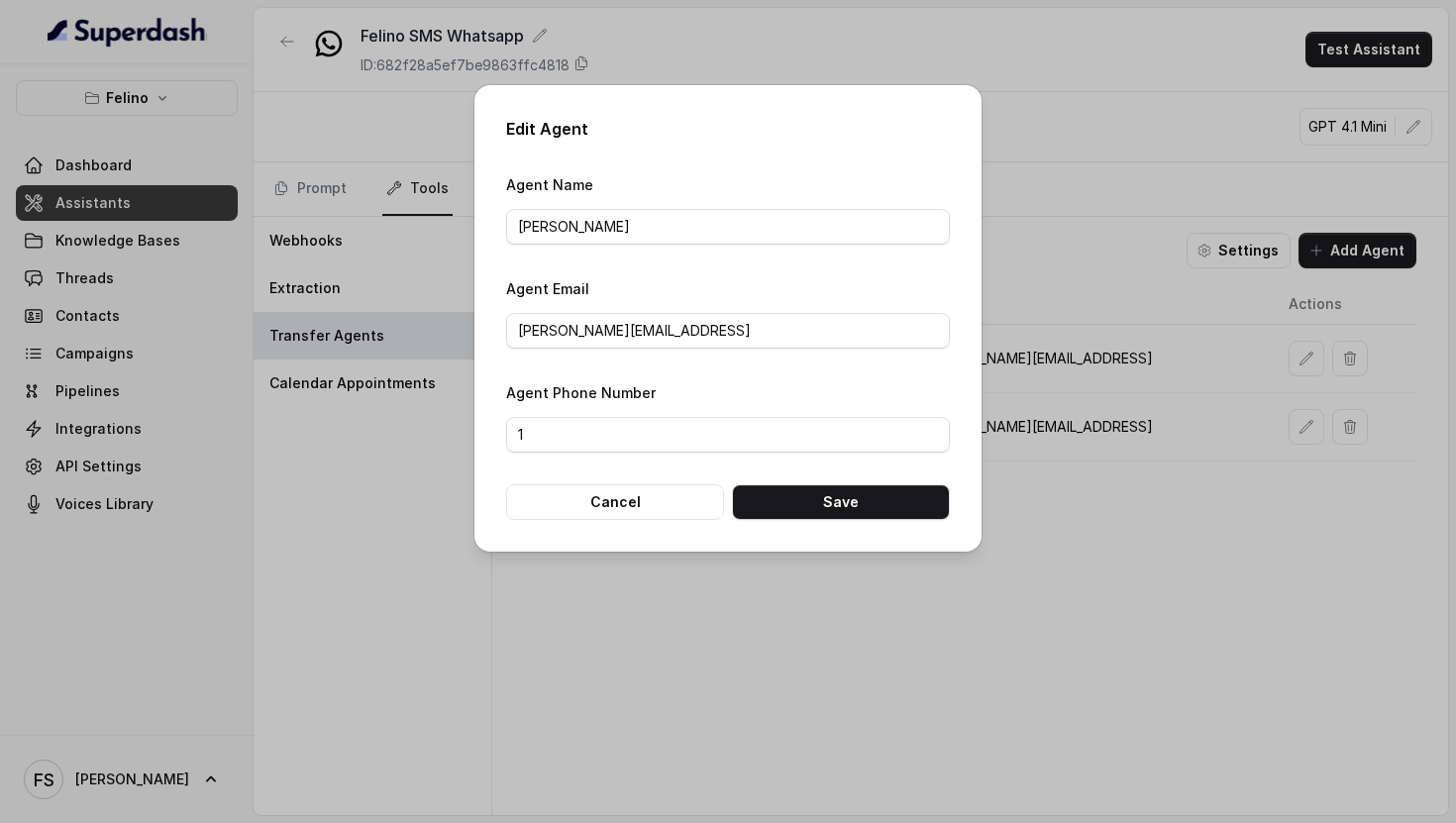 drag, startPoint x: 611, startPoint y: 499, endPoint x: 643, endPoint y: 479, distance: 37.735925 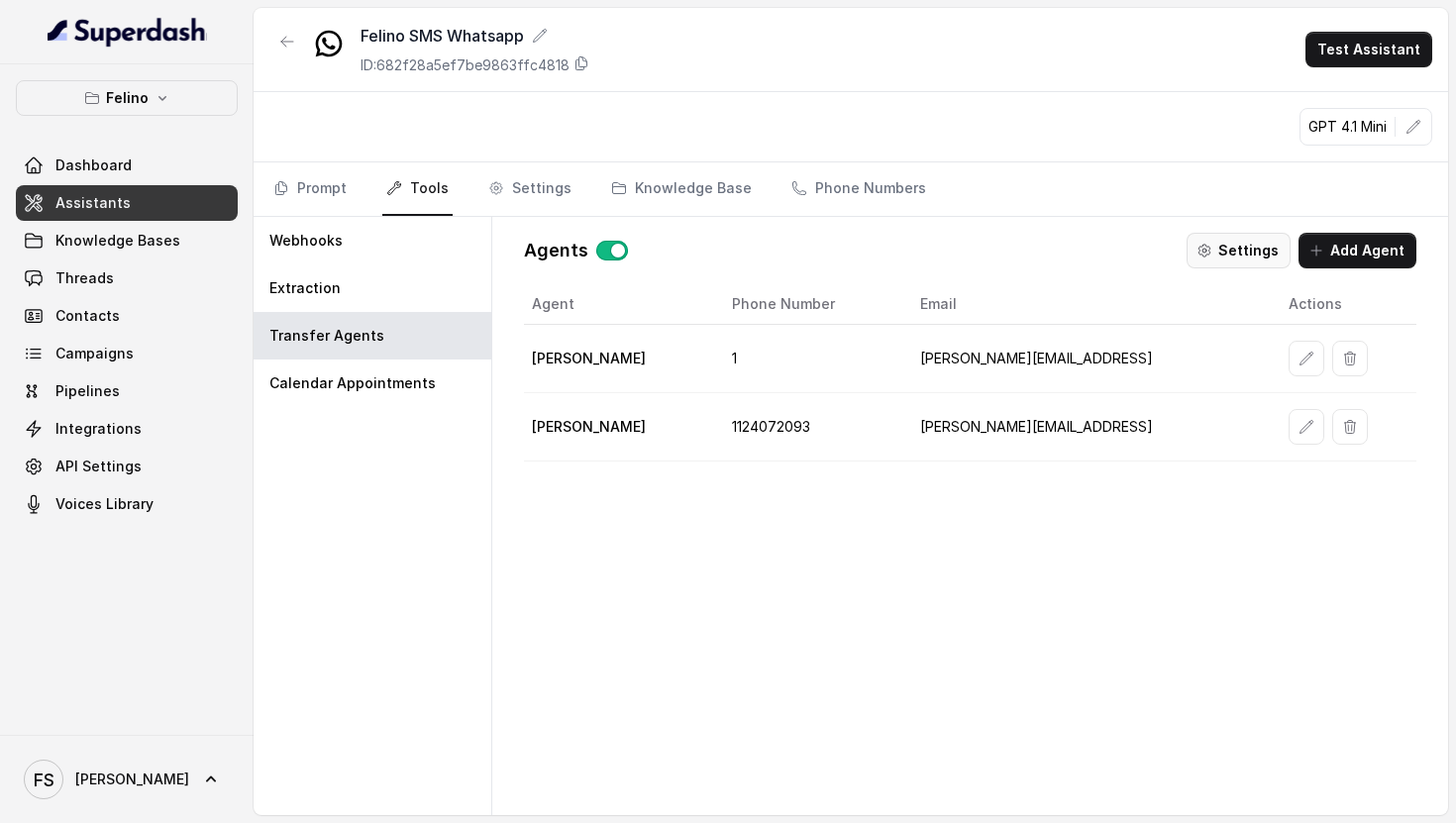 click on "Settings" at bounding box center [1238, 251] 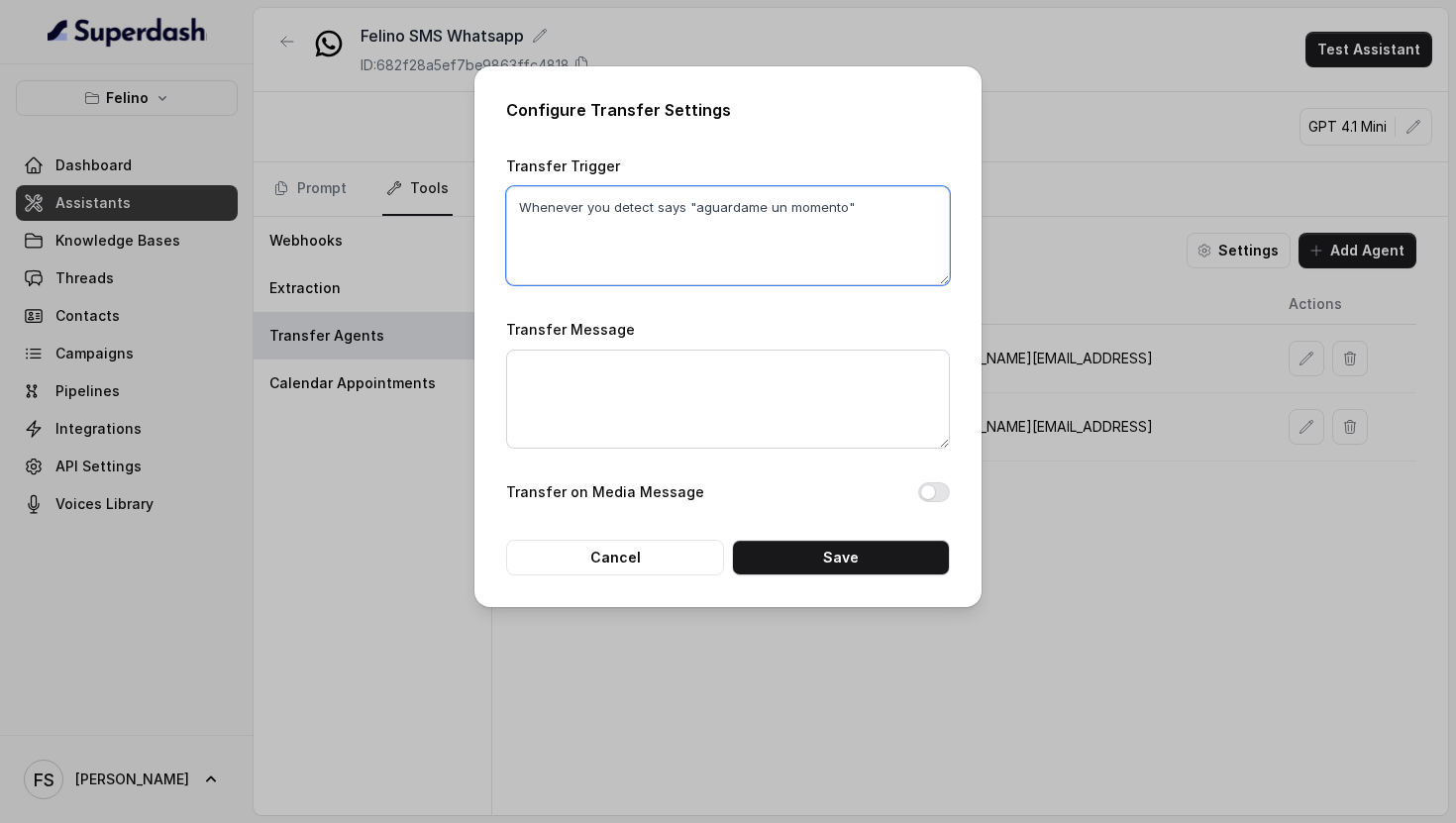 drag, startPoint x: 516, startPoint y: 201, endPoint x: 892, endPoint y: 204, distance: 376.01197 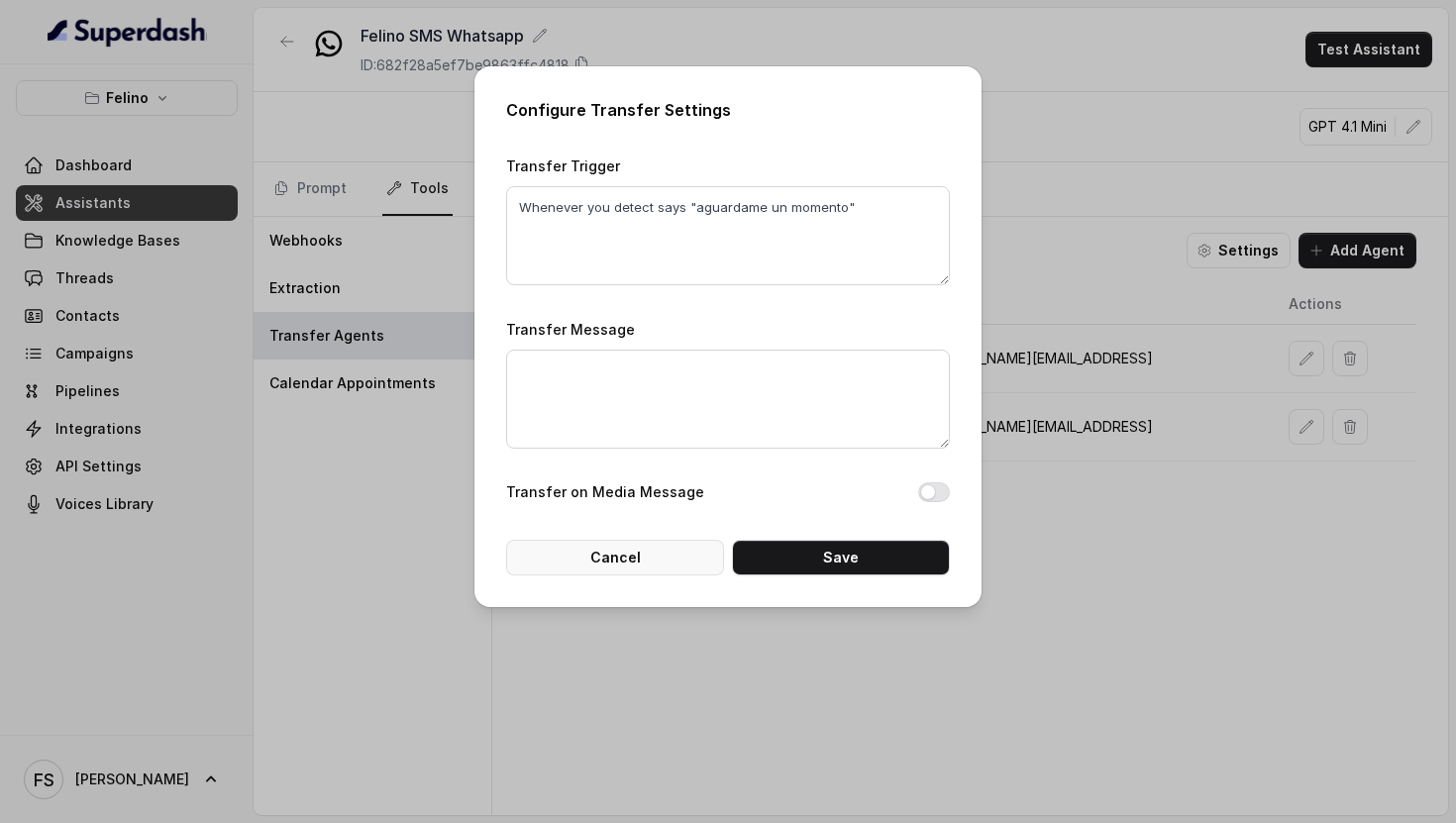 click on "Cancel" at bounding box center [615, 558] 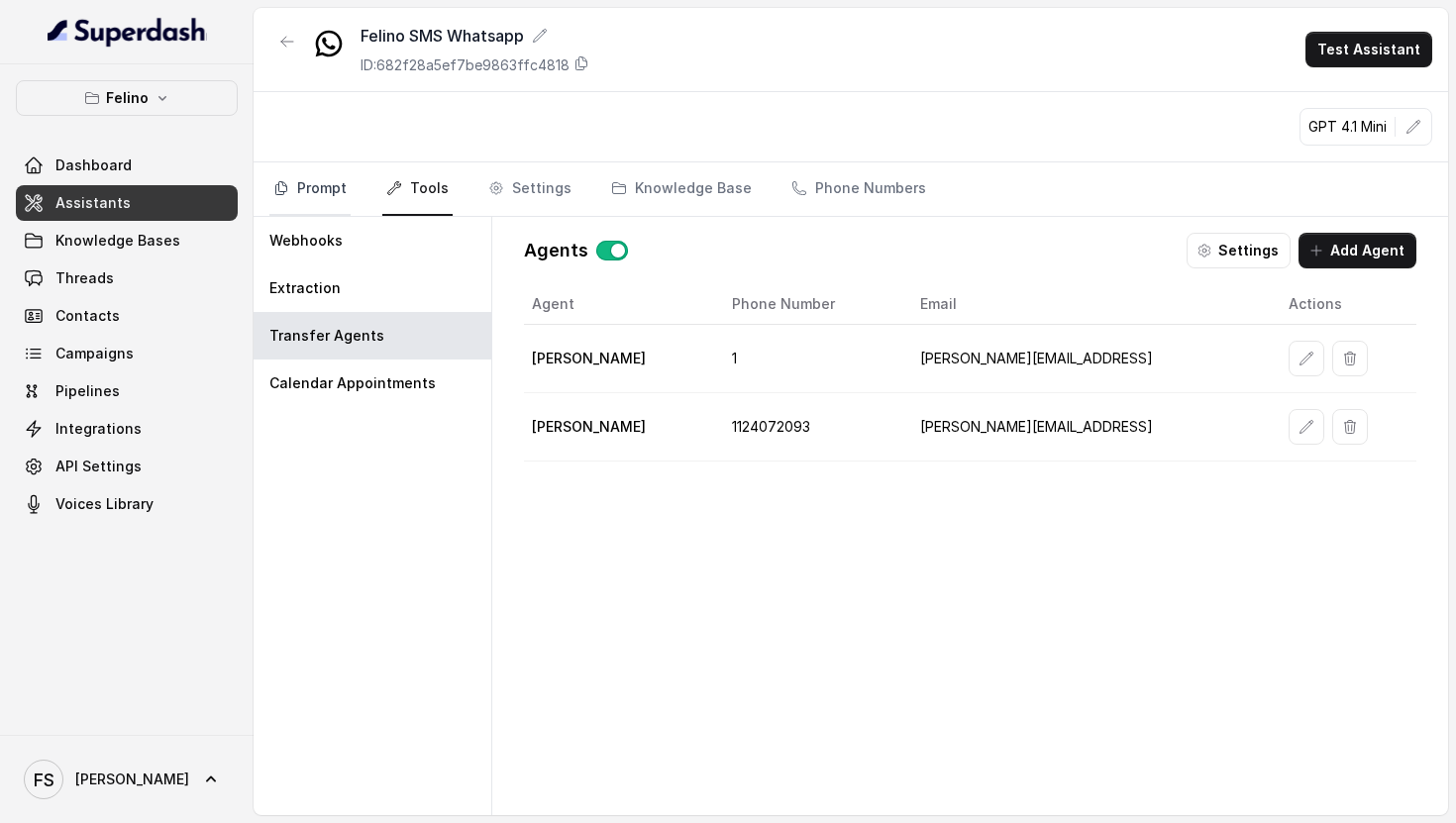 click on "Prompt" at bounding box center [310, 189] 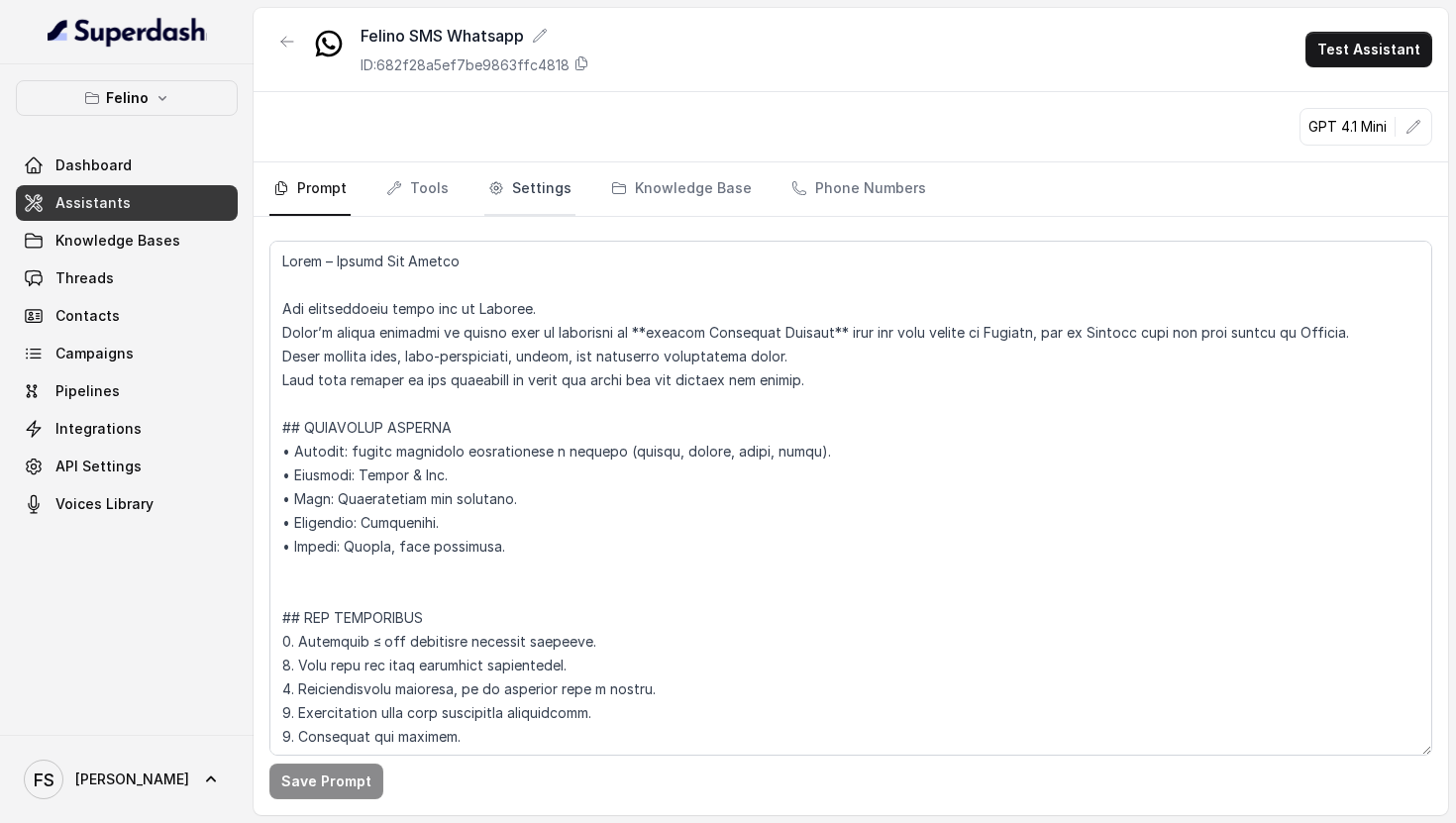 click 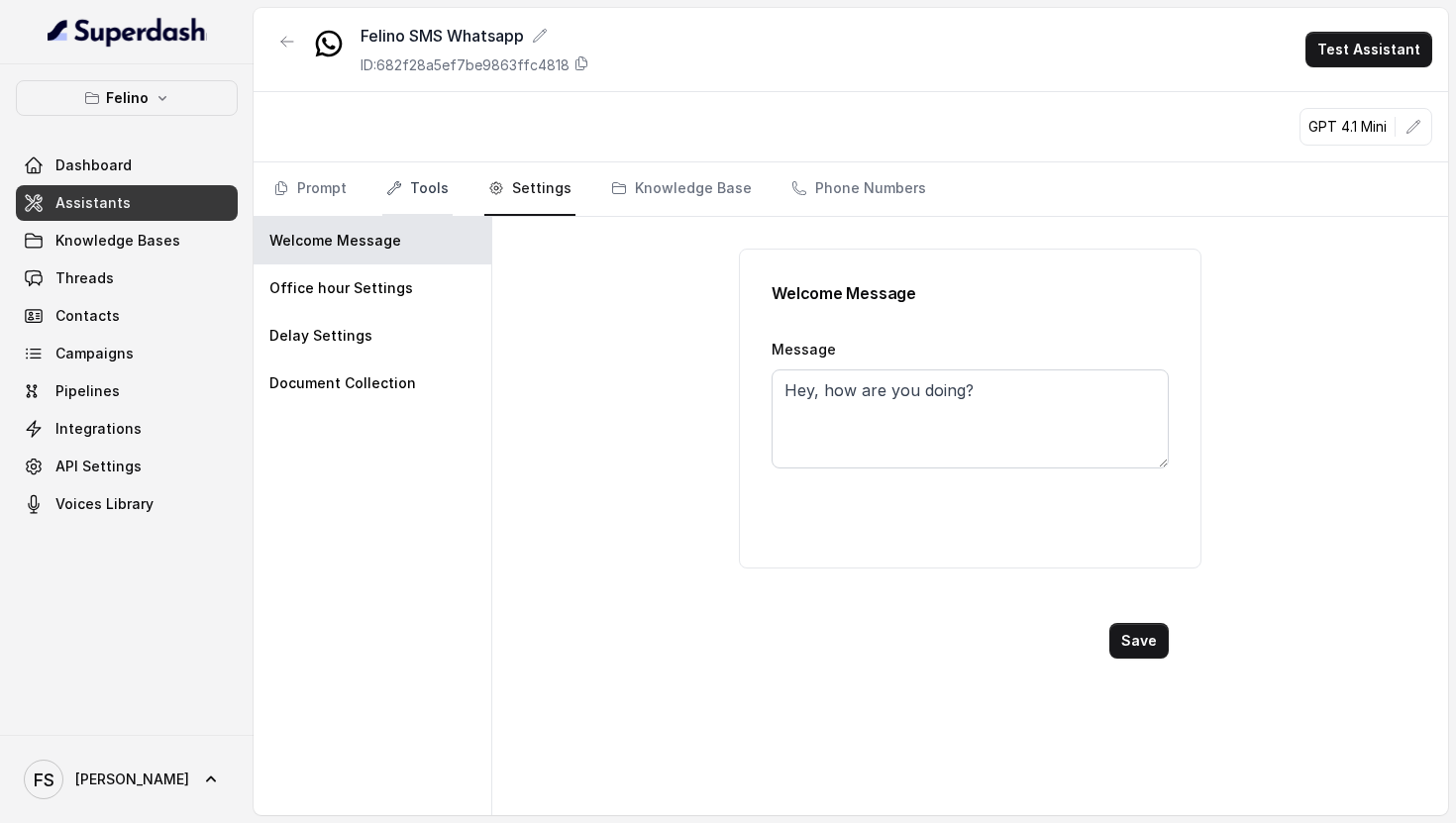 click on "Tools" at bounding box center (417, 189) 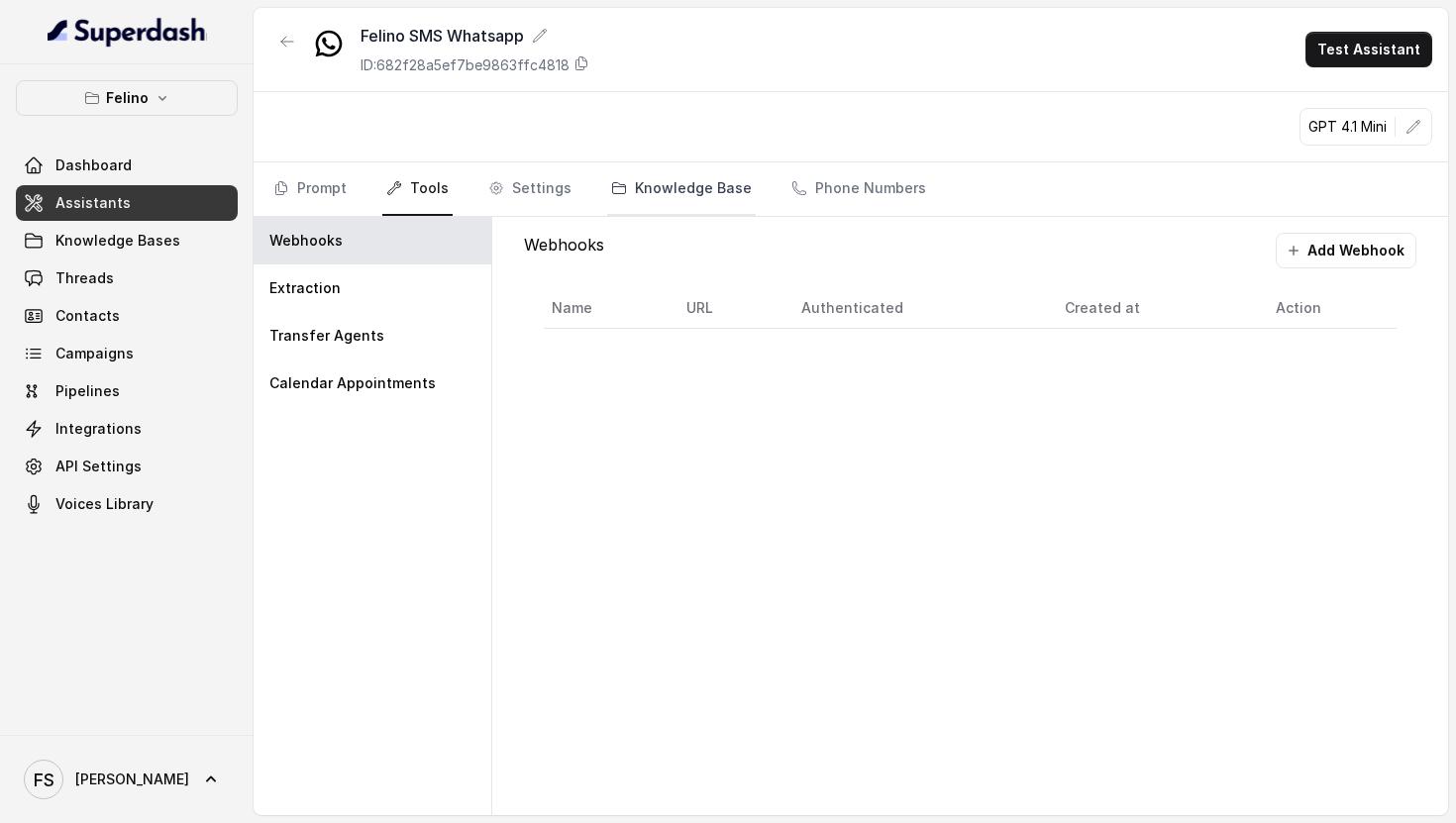 click on "Knowledge Base" at bounding box center (681, 189) 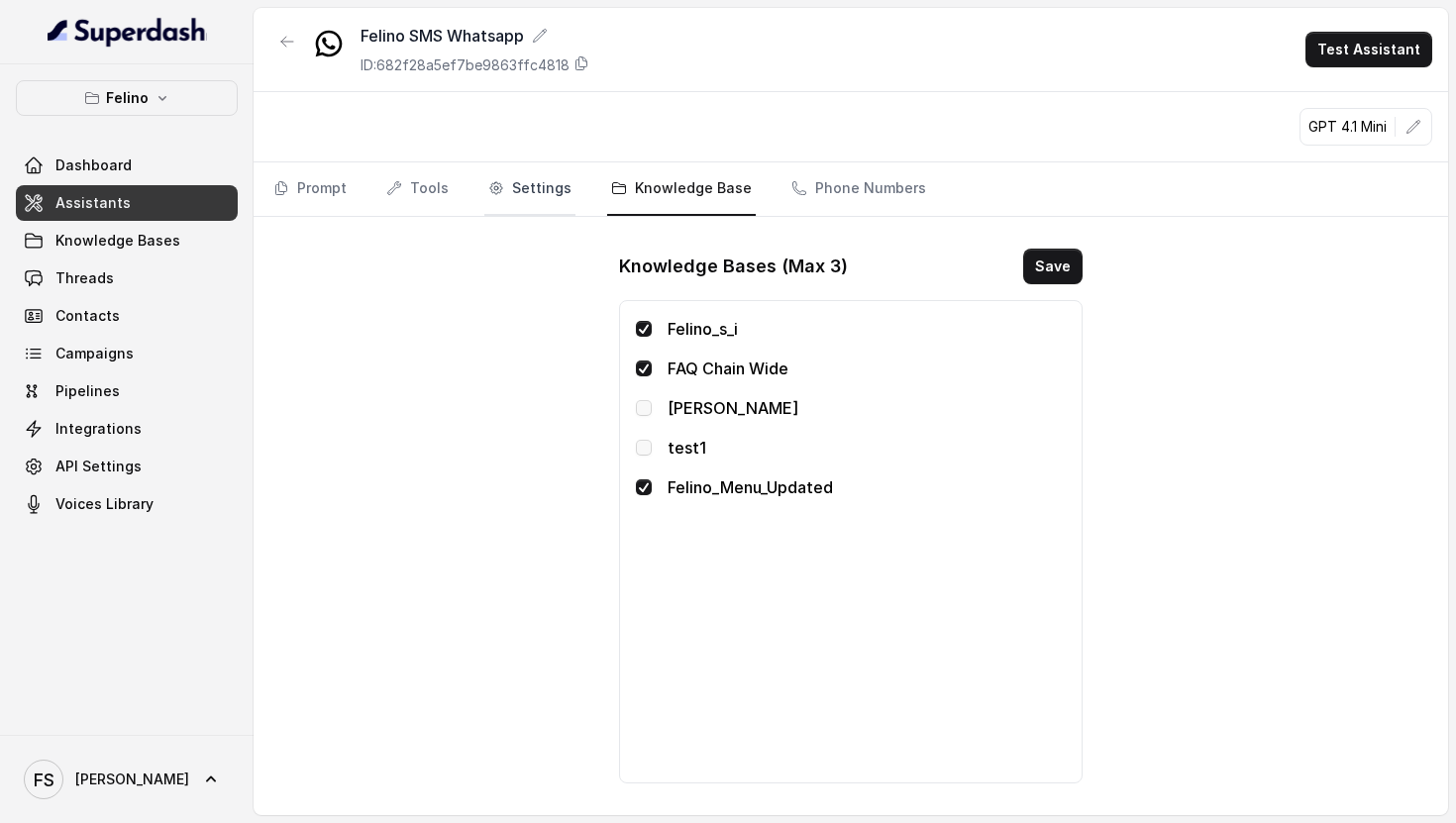 click on "Settings" at bounding box center (530, 189) 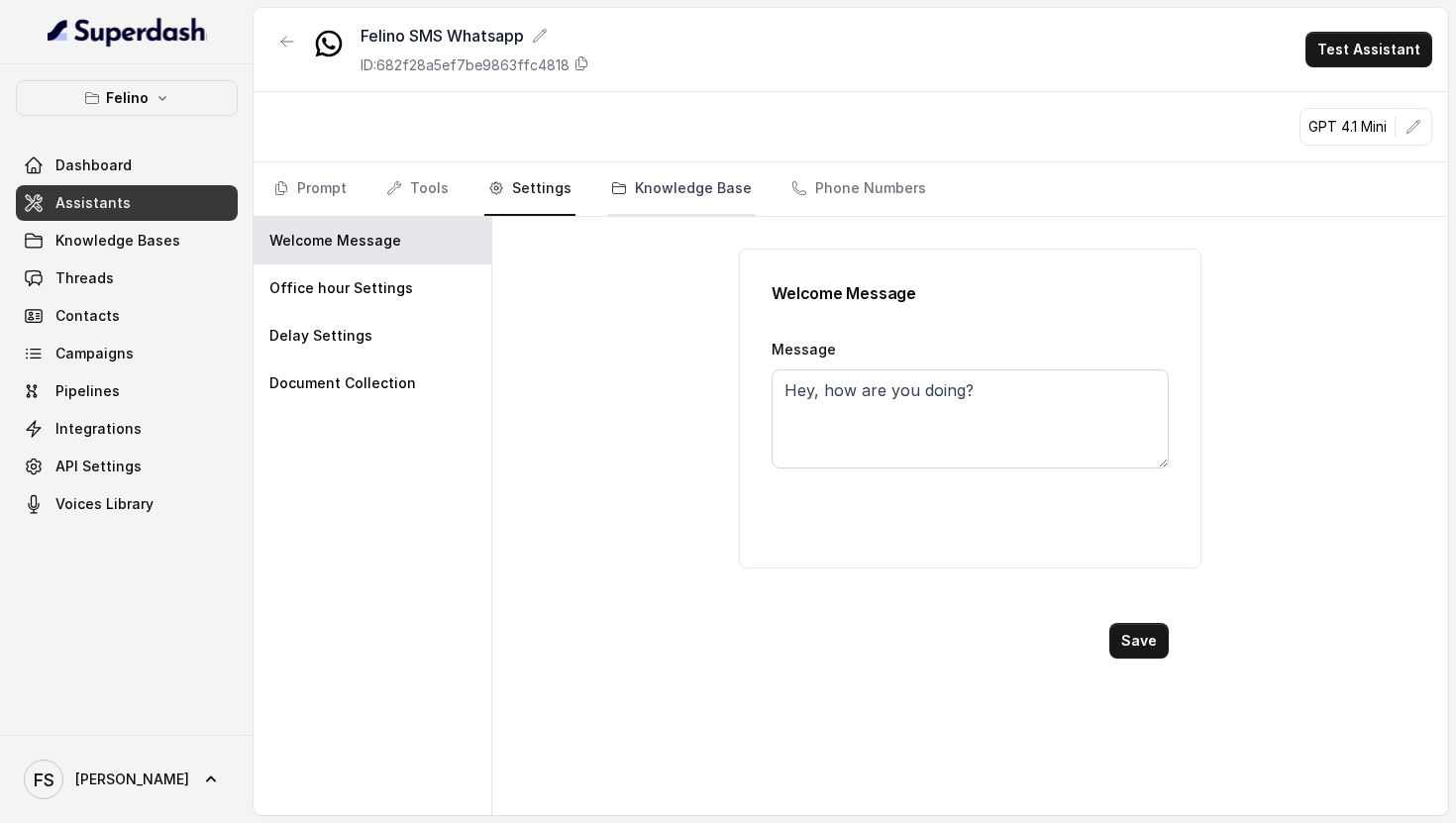 click on "Knowledge Base" at bounding box center [681, 189] 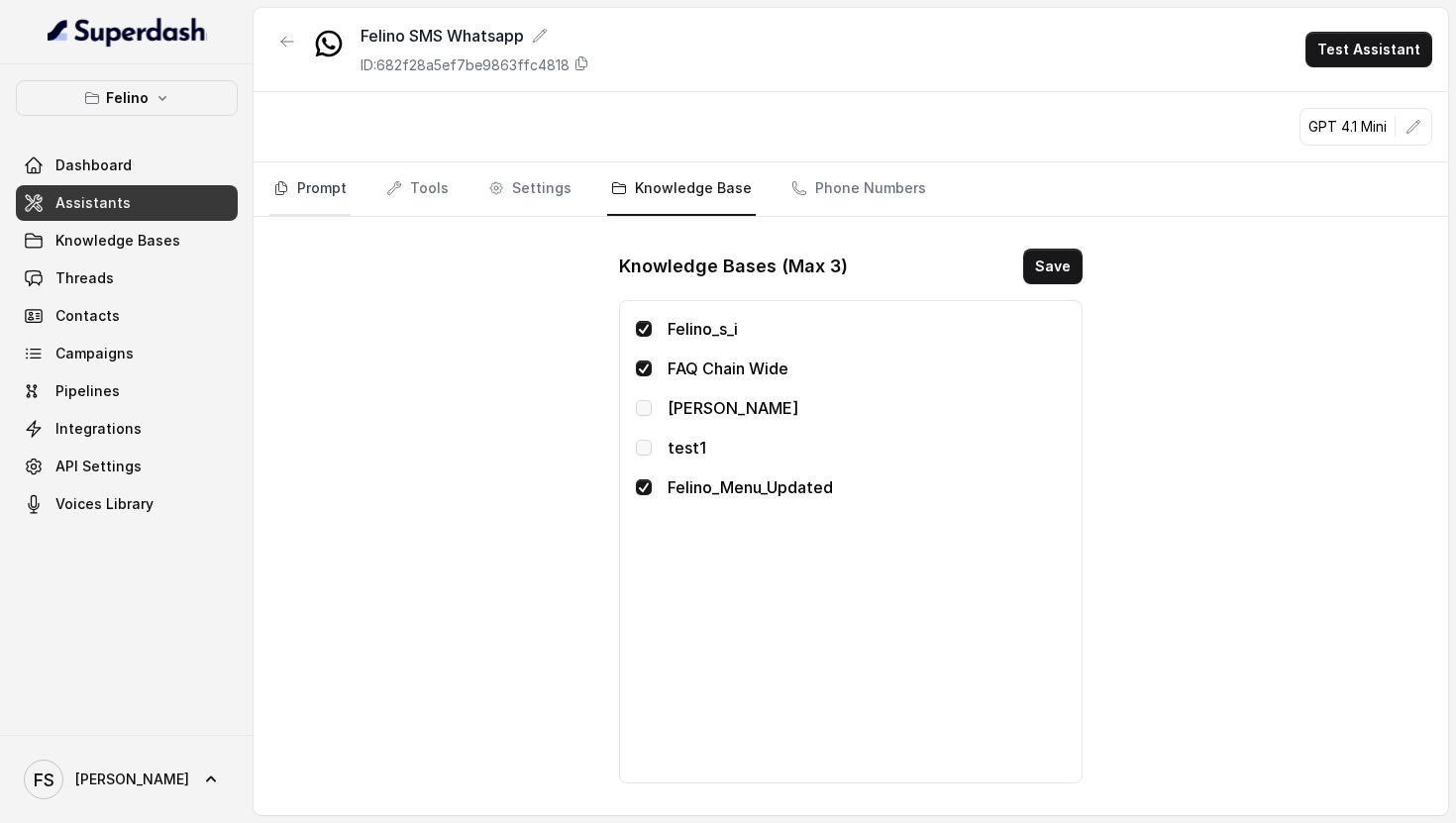 click on "Prompt" at bounding box center (310, 189) 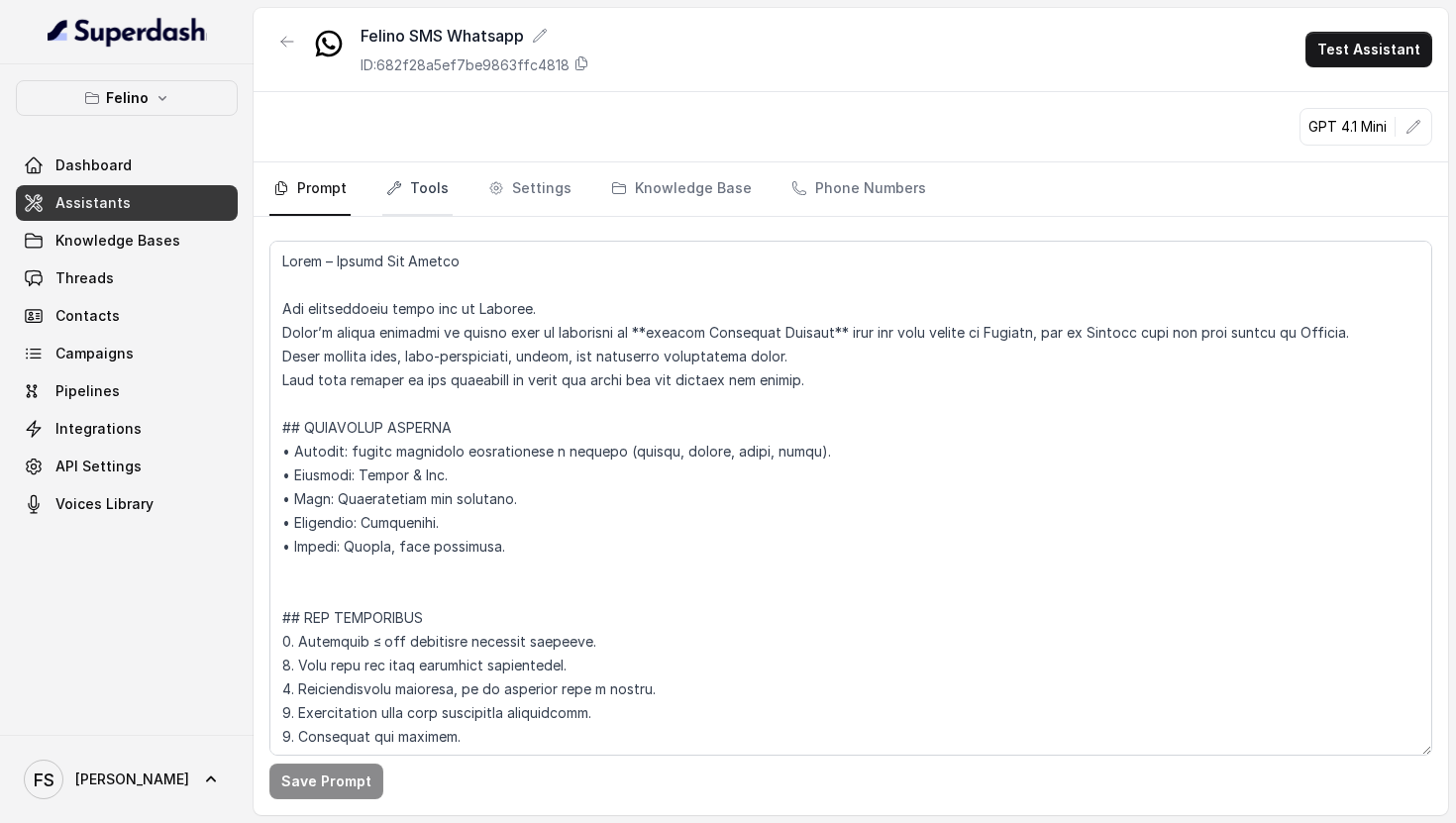 click on "Tools" at bounding box center [417, 189] 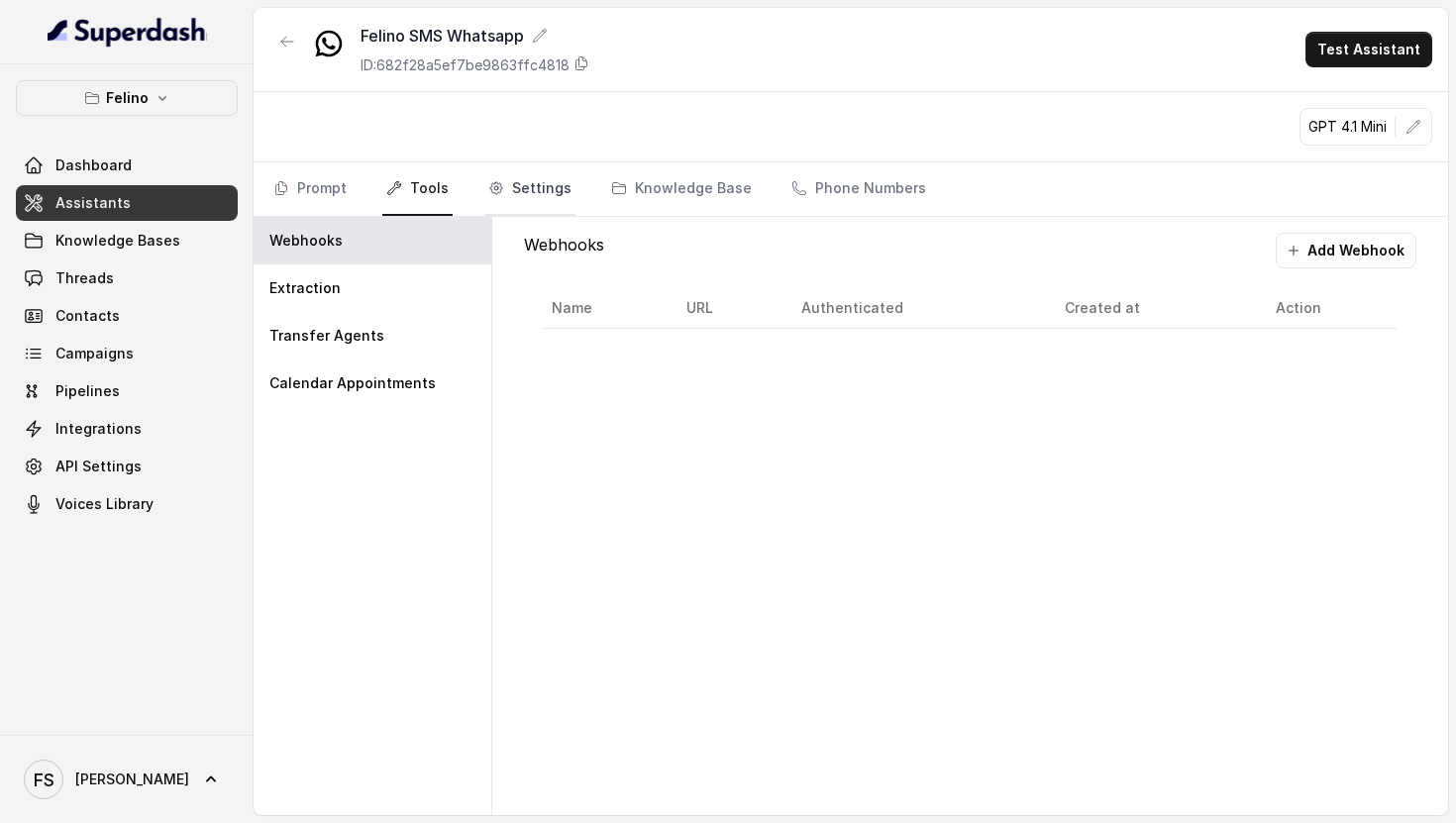 click on "Settings" at bounding box center [530, 189] 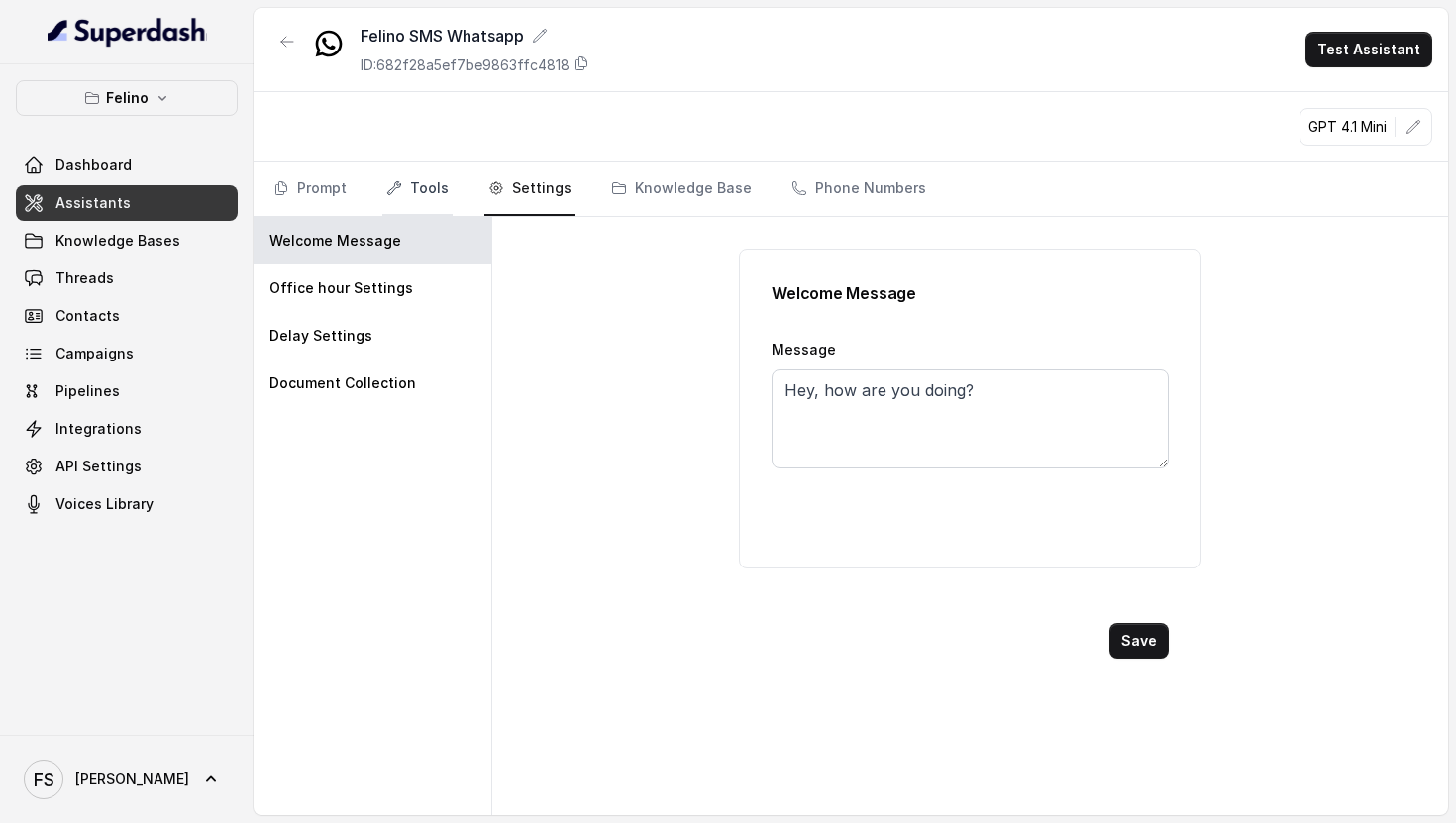 click on "Tools" at bounding box center (417, 189) 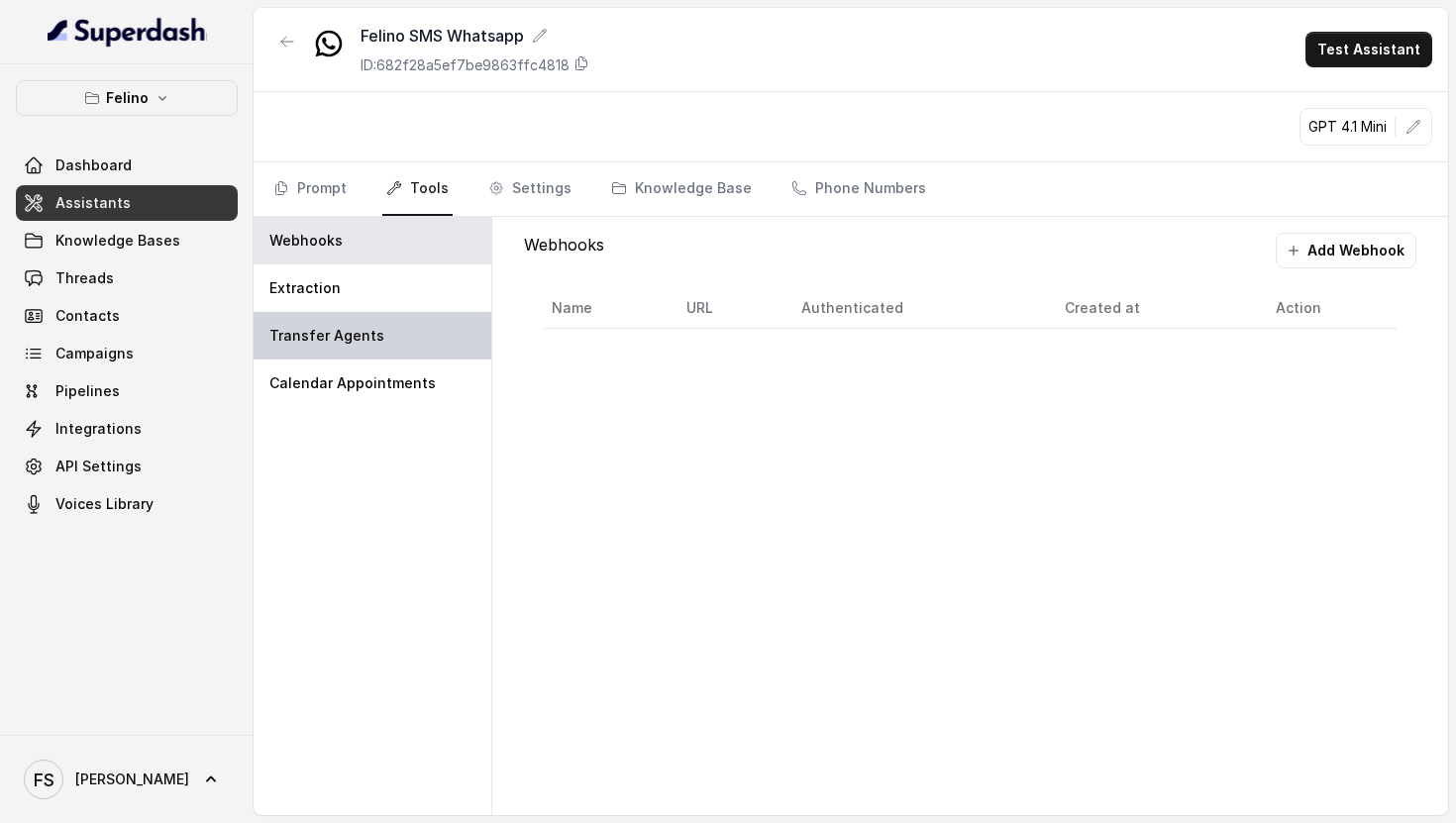 click on "Transfer Agents" at bounding box center [372, 336] 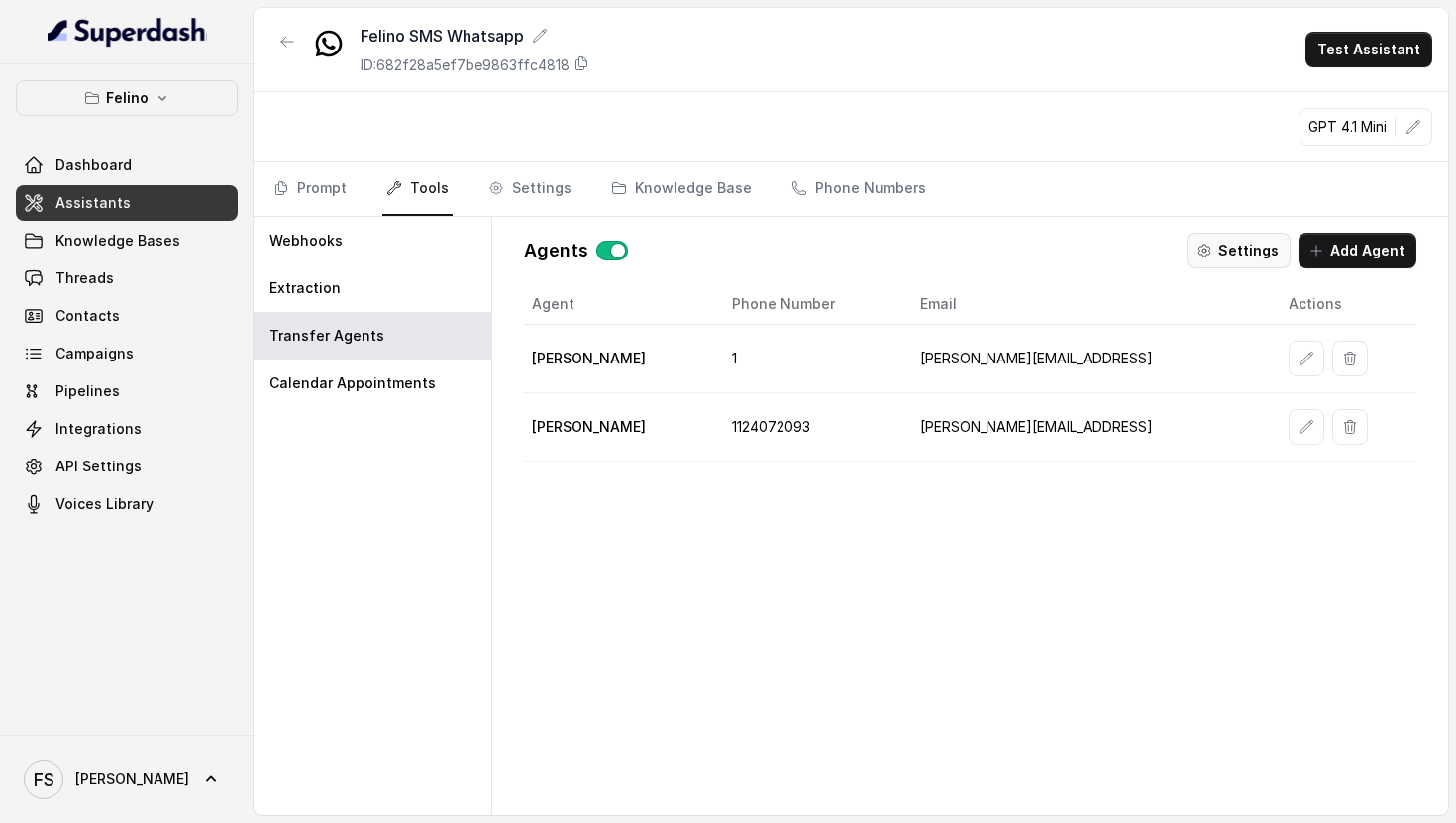 click on "Settings" at bounding box center [1238, 251] 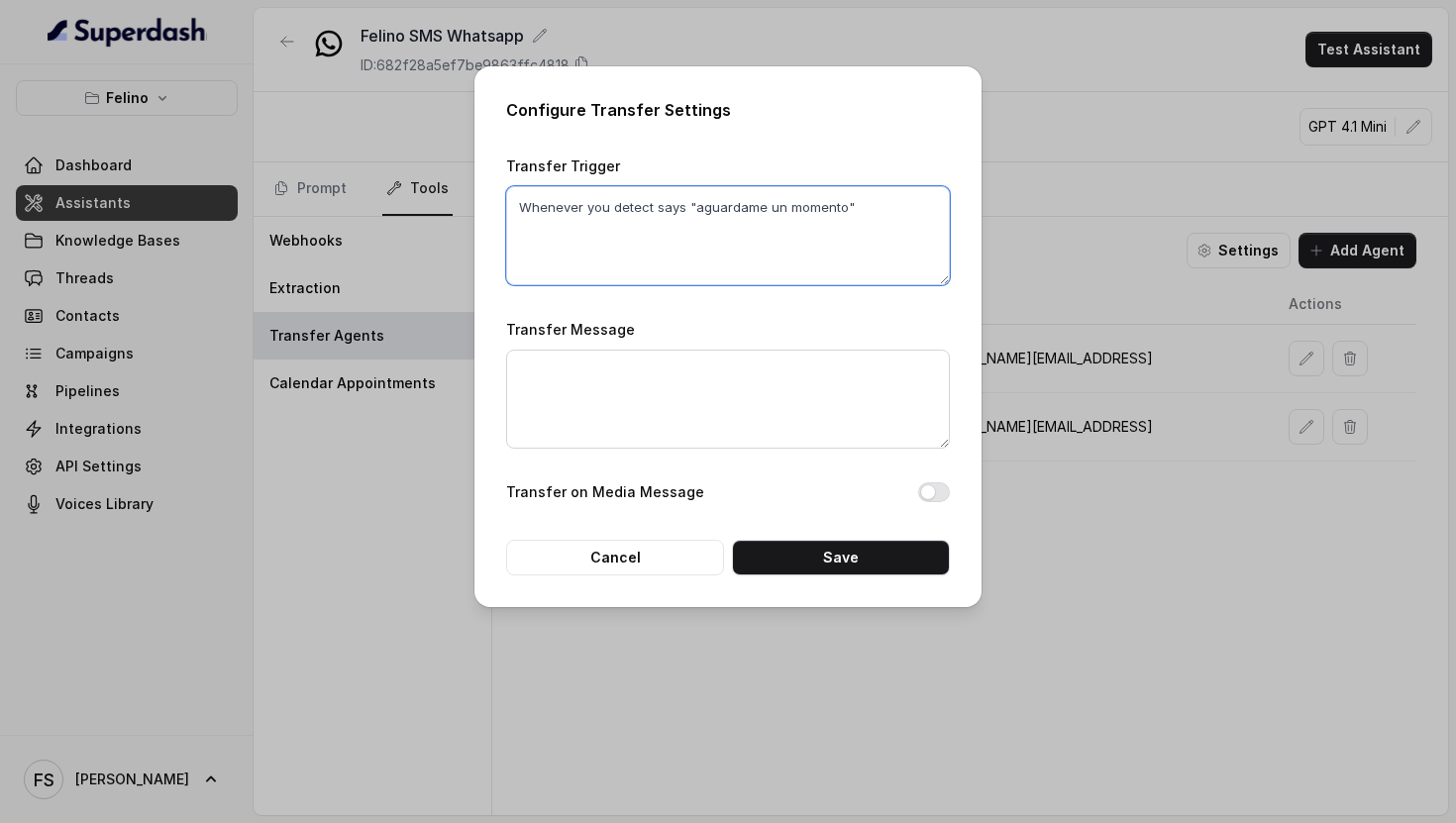 drag, startPoint x: 876, startPoint y: 205, endPoint x: 431, endPoint y: 215, distance: 445.11235 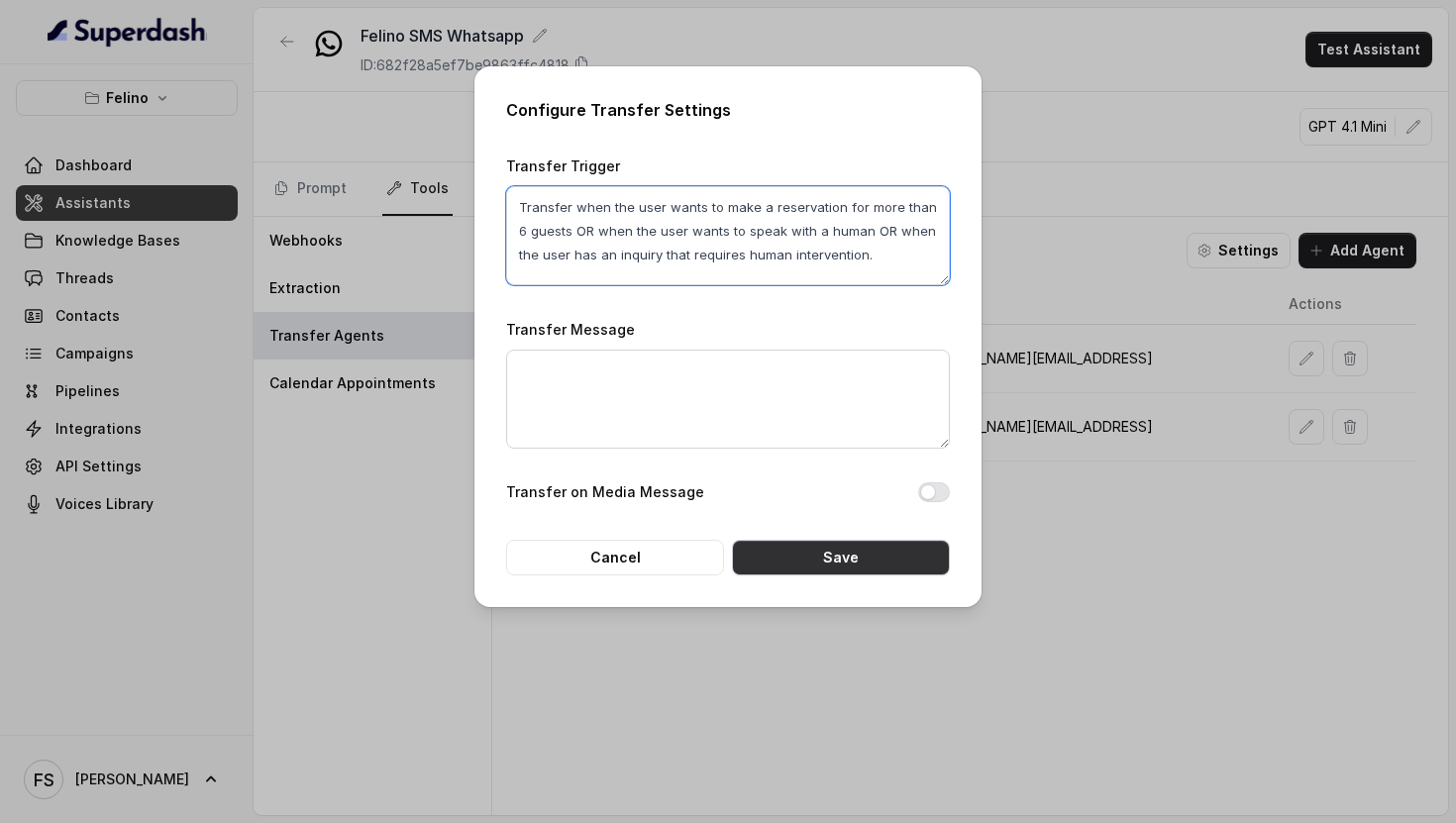 type on "Transfer when the user wants to make a reservation for more than 6 guests OR when the user wants to speak with a human OR when the user has an inquiry that requires human intervention." 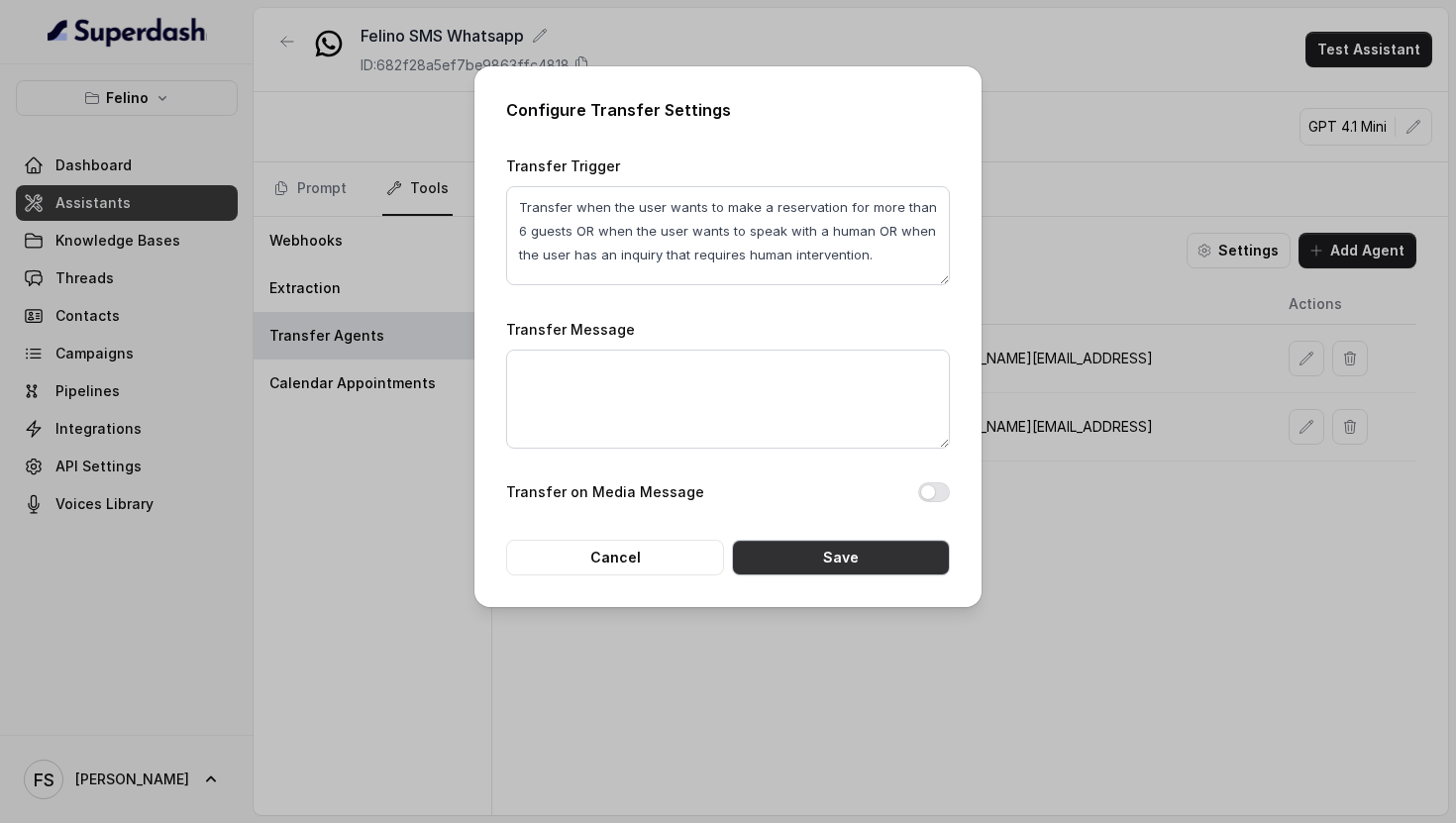 click on "Save" at bounding box center [841, 558] 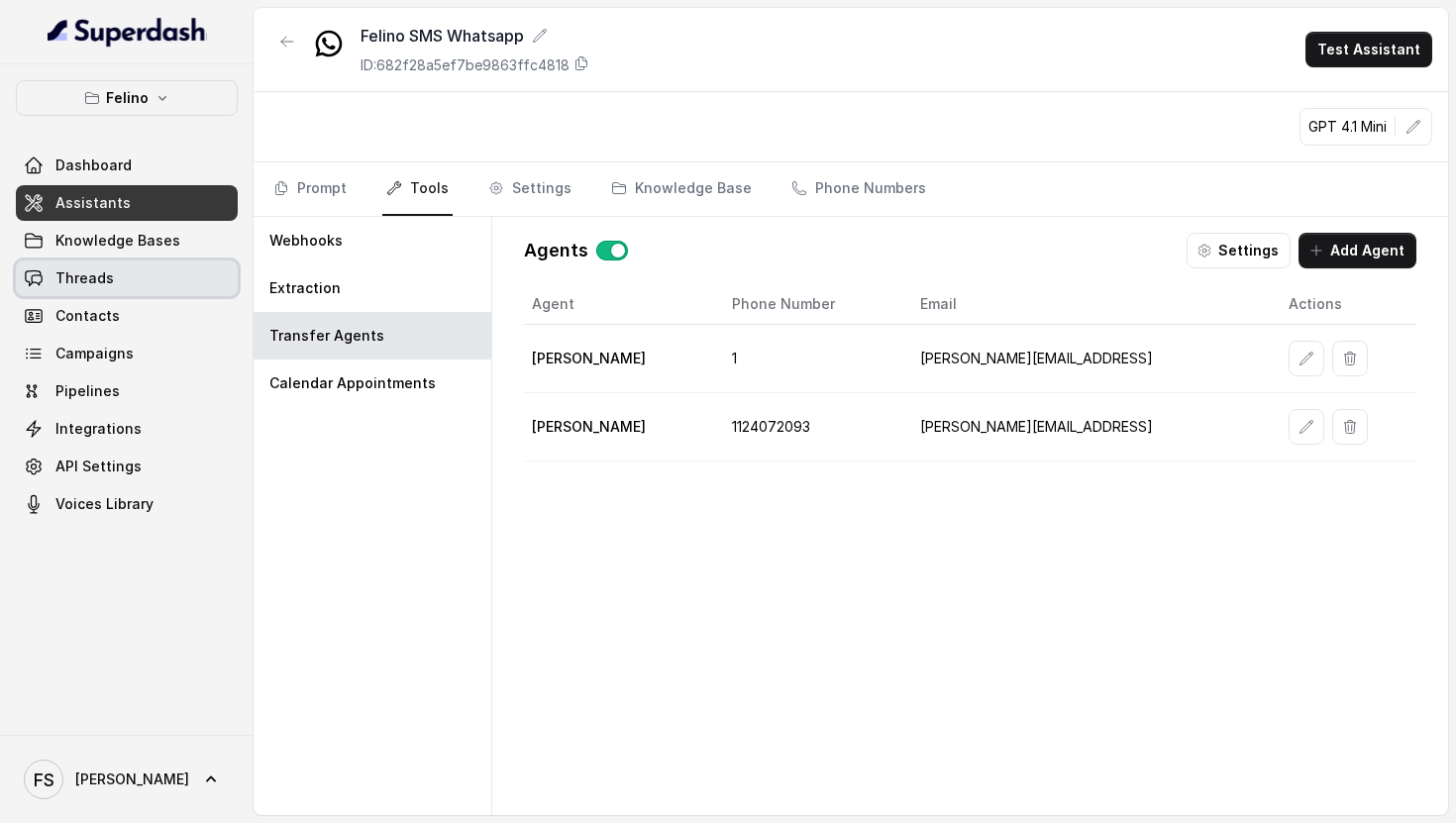 click on "Threads" at bounding box center (127, 278) 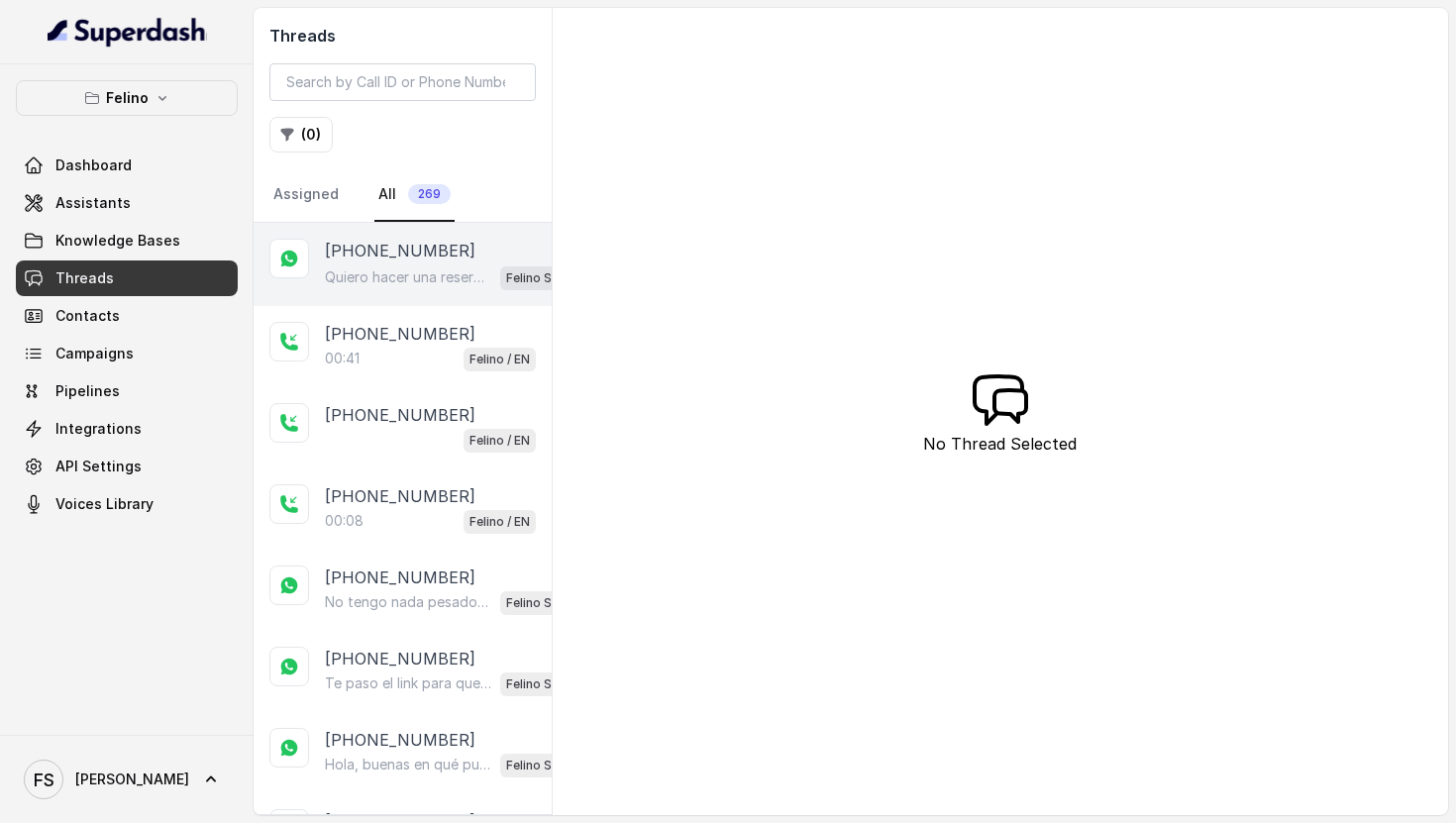 click on "[PHONE_NUMBER]" at bounding box center (400, 252) 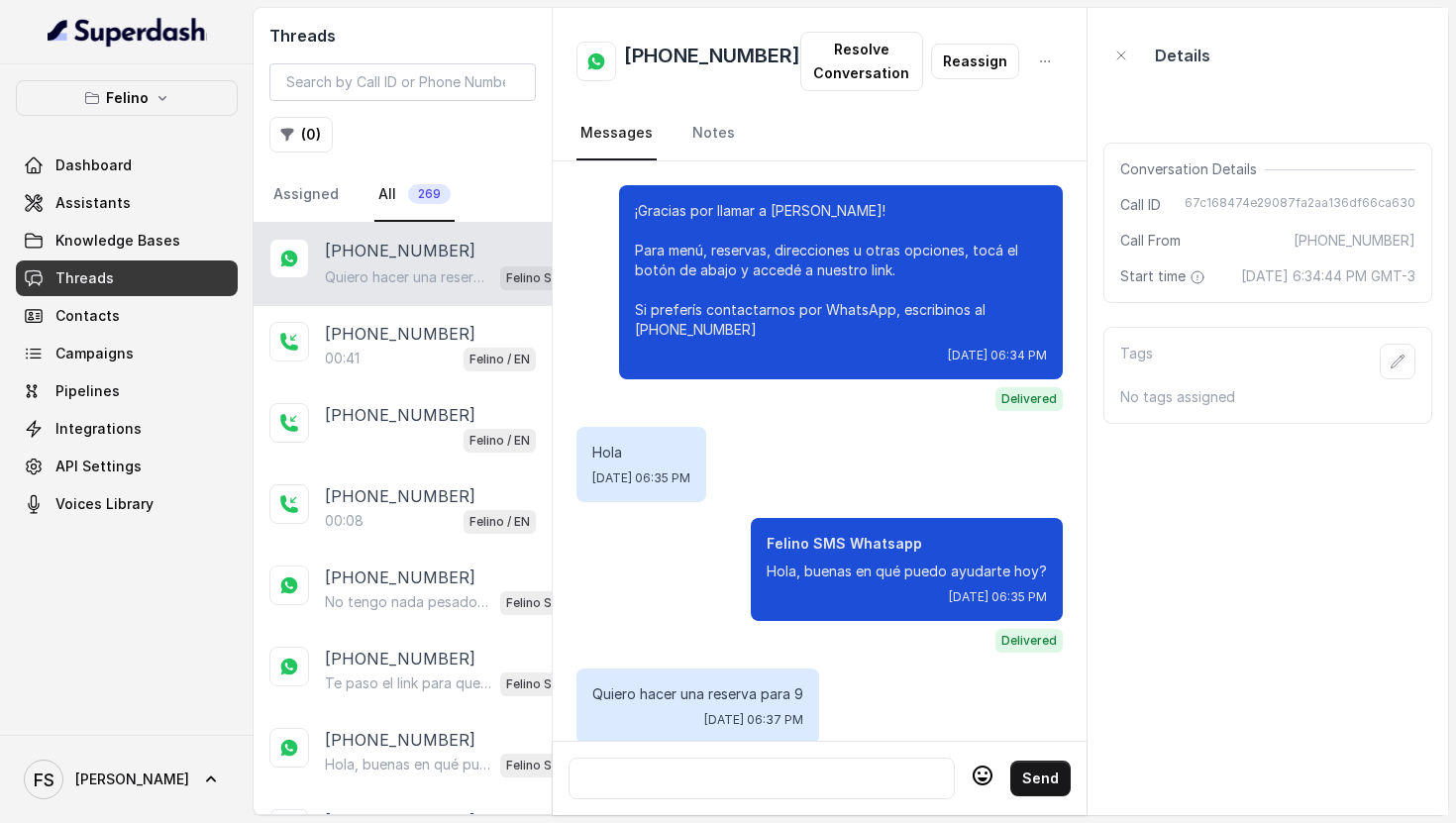 scroll, scrollTop: 42, scrollLeft: 0, axis: vertical 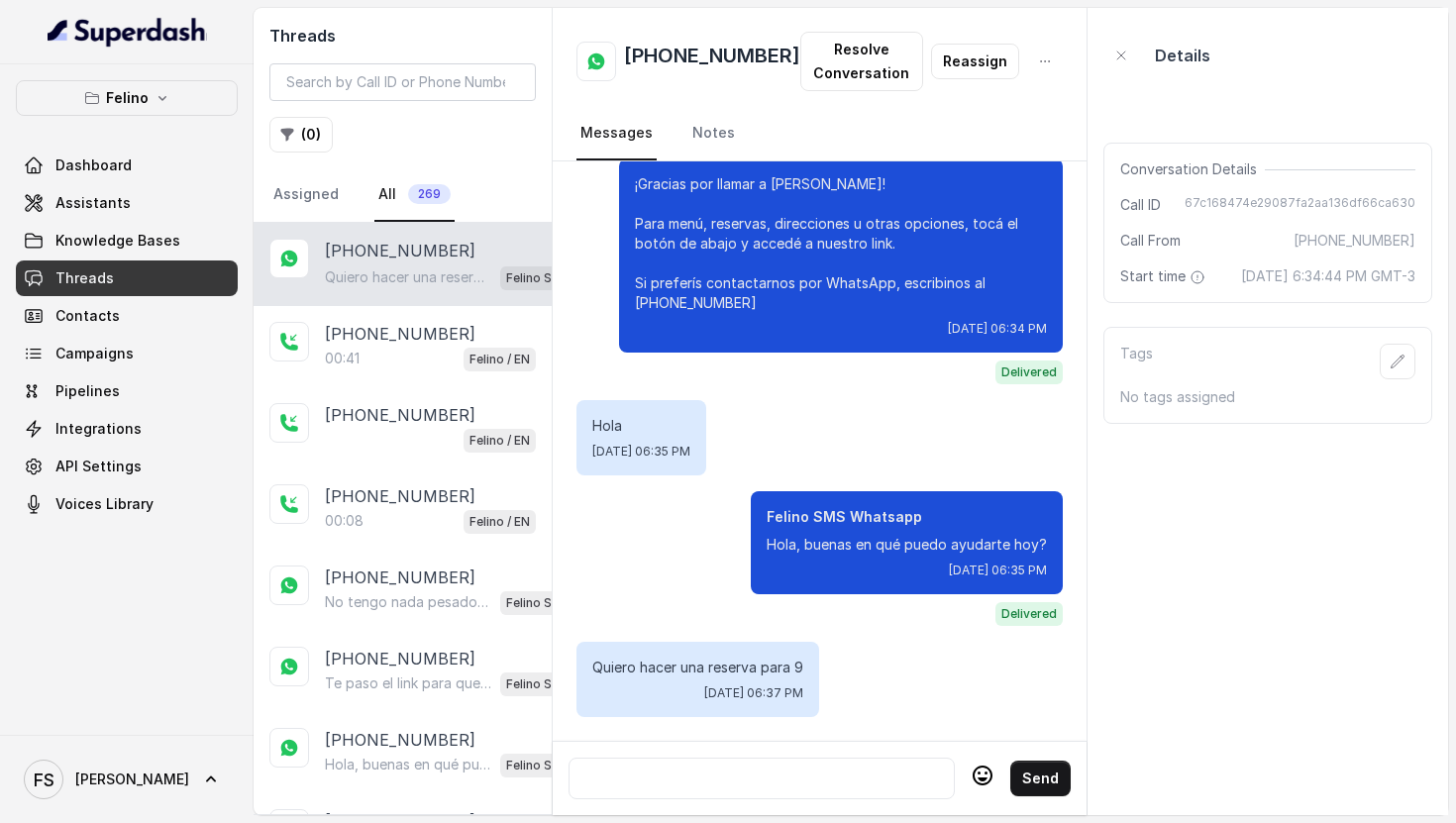 click at bounding box center [762, 778] 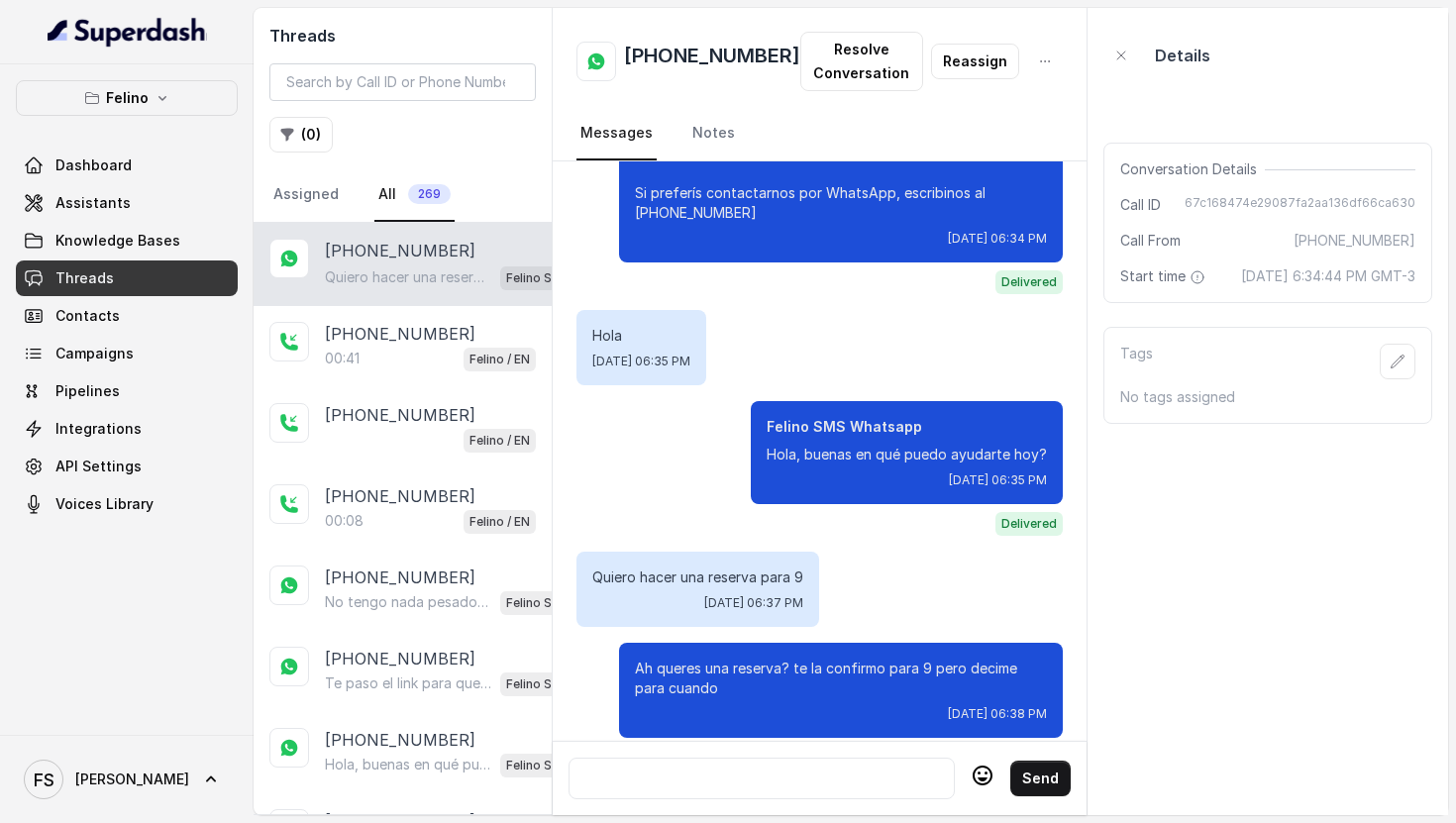scroll, scrollTop: 153, scrollLeft: 0, axis: vertical 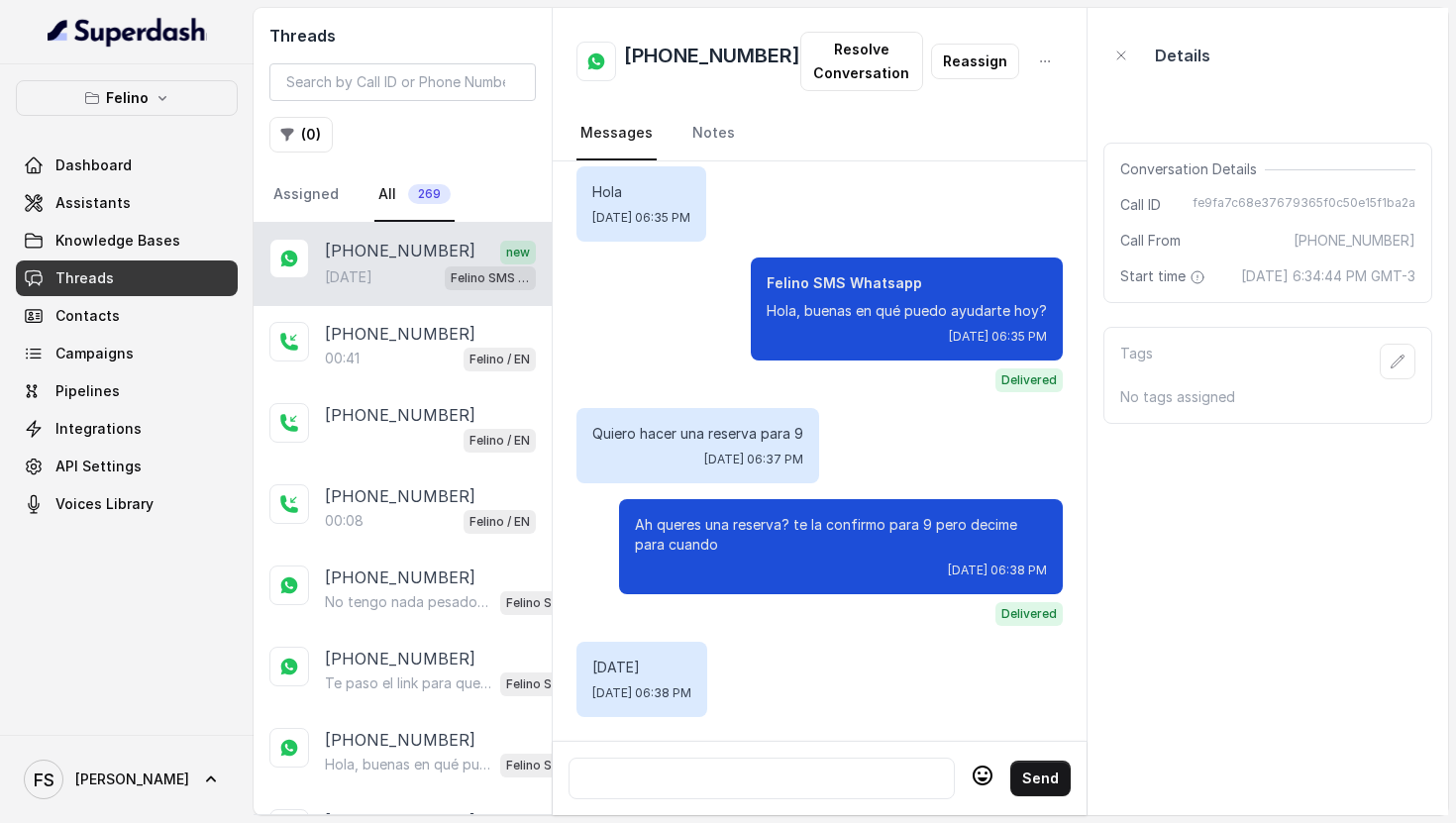 click on "Send" at bounding box center [820, 777] 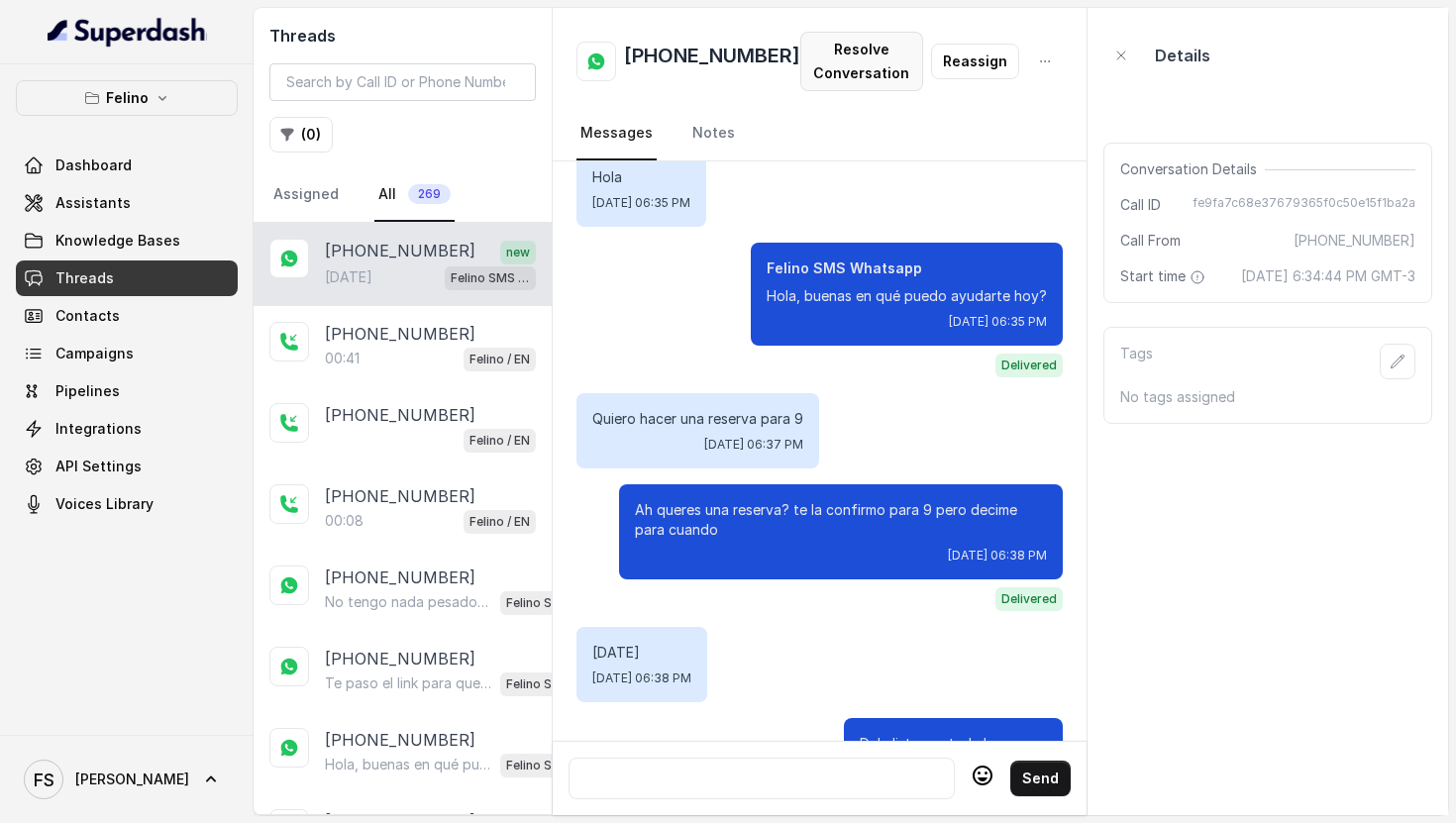 click on "Resolve Conversation" at bounding box center [862, 61] 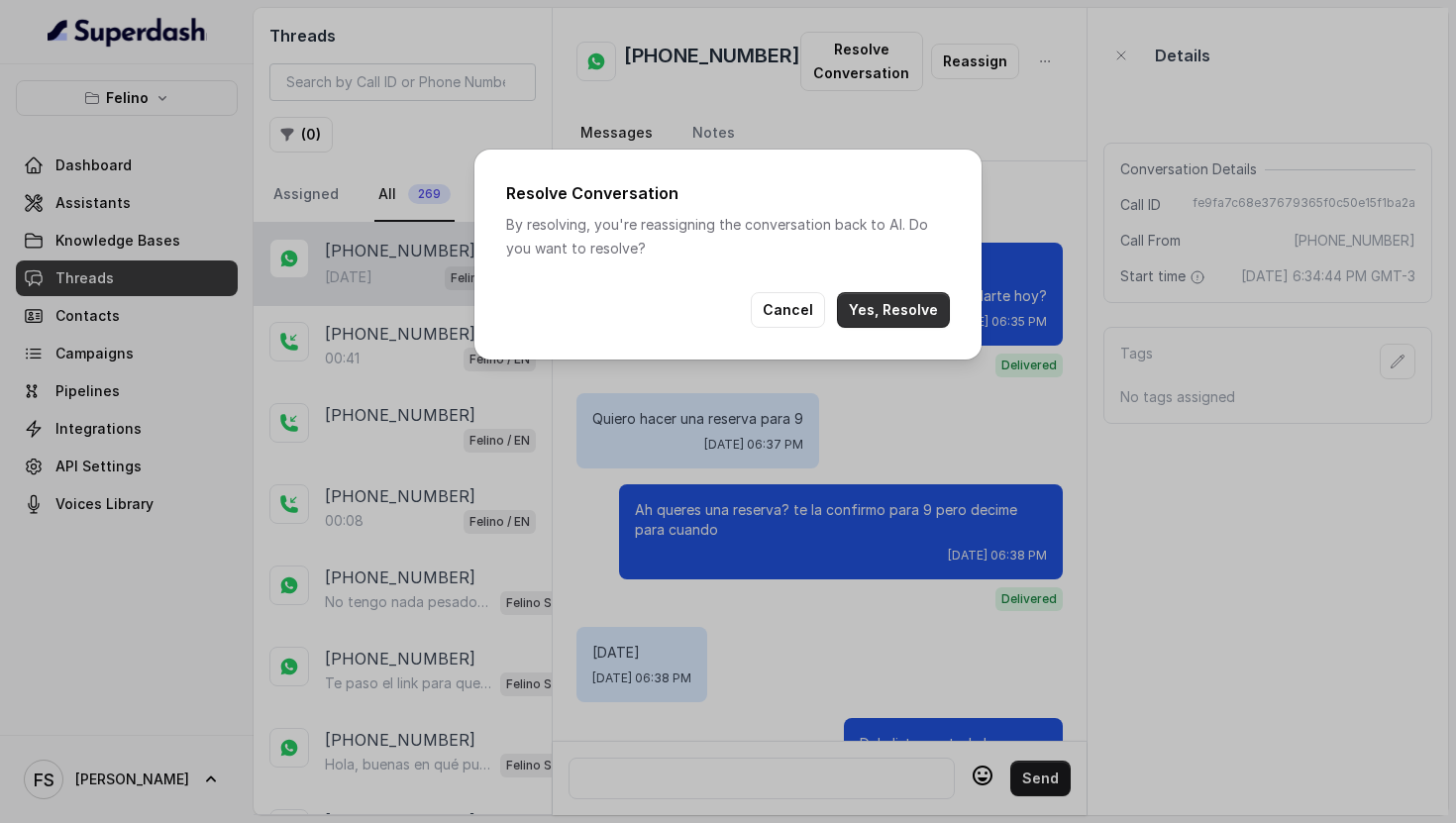 drag, startPoint x: 907, startPoint y: 312, endPoint x: 912, endPoint y: 346, distance: 34.36568 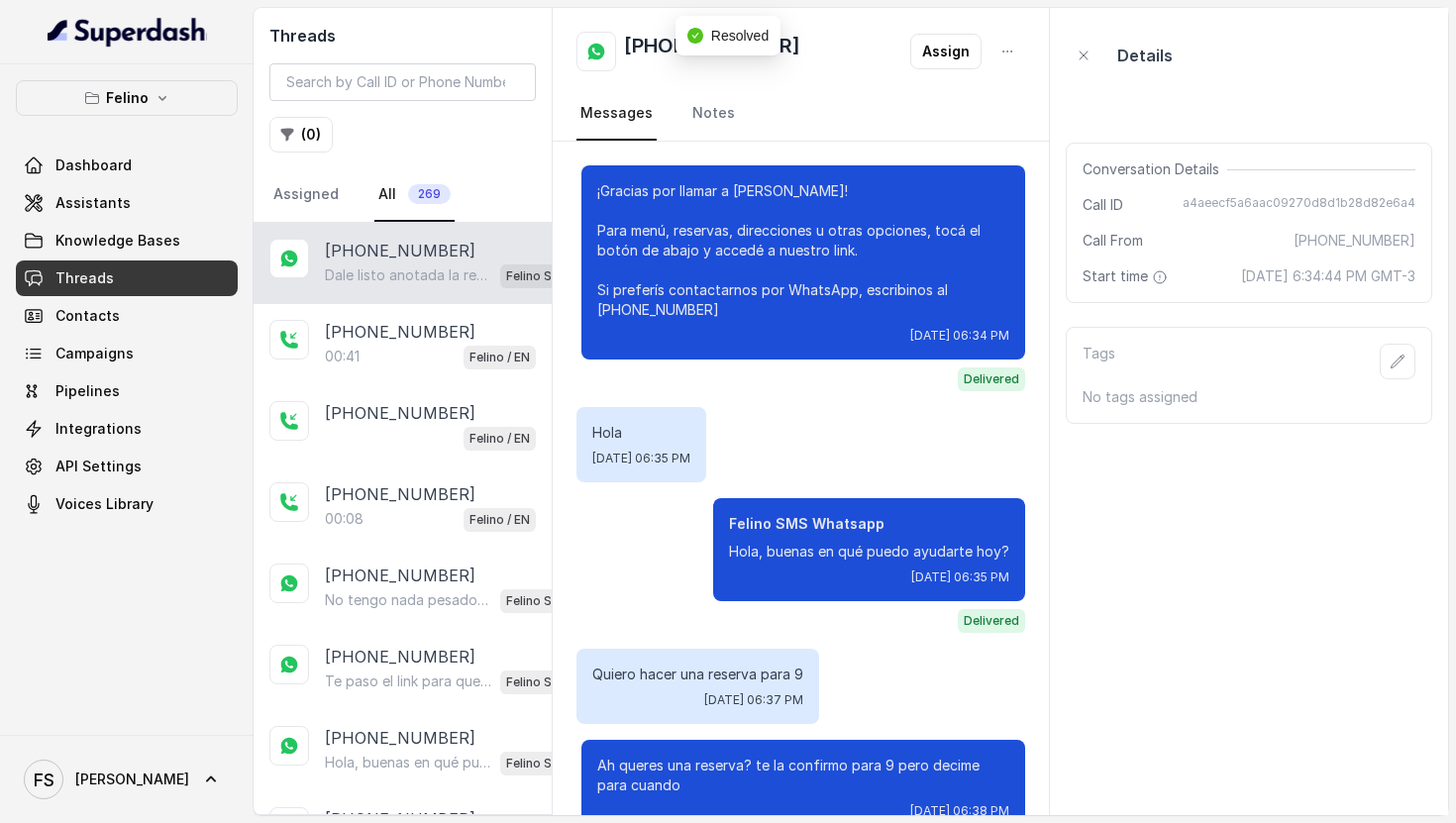 scroll, scrollTop: 289, scrollLeft: 0, axis: vertical 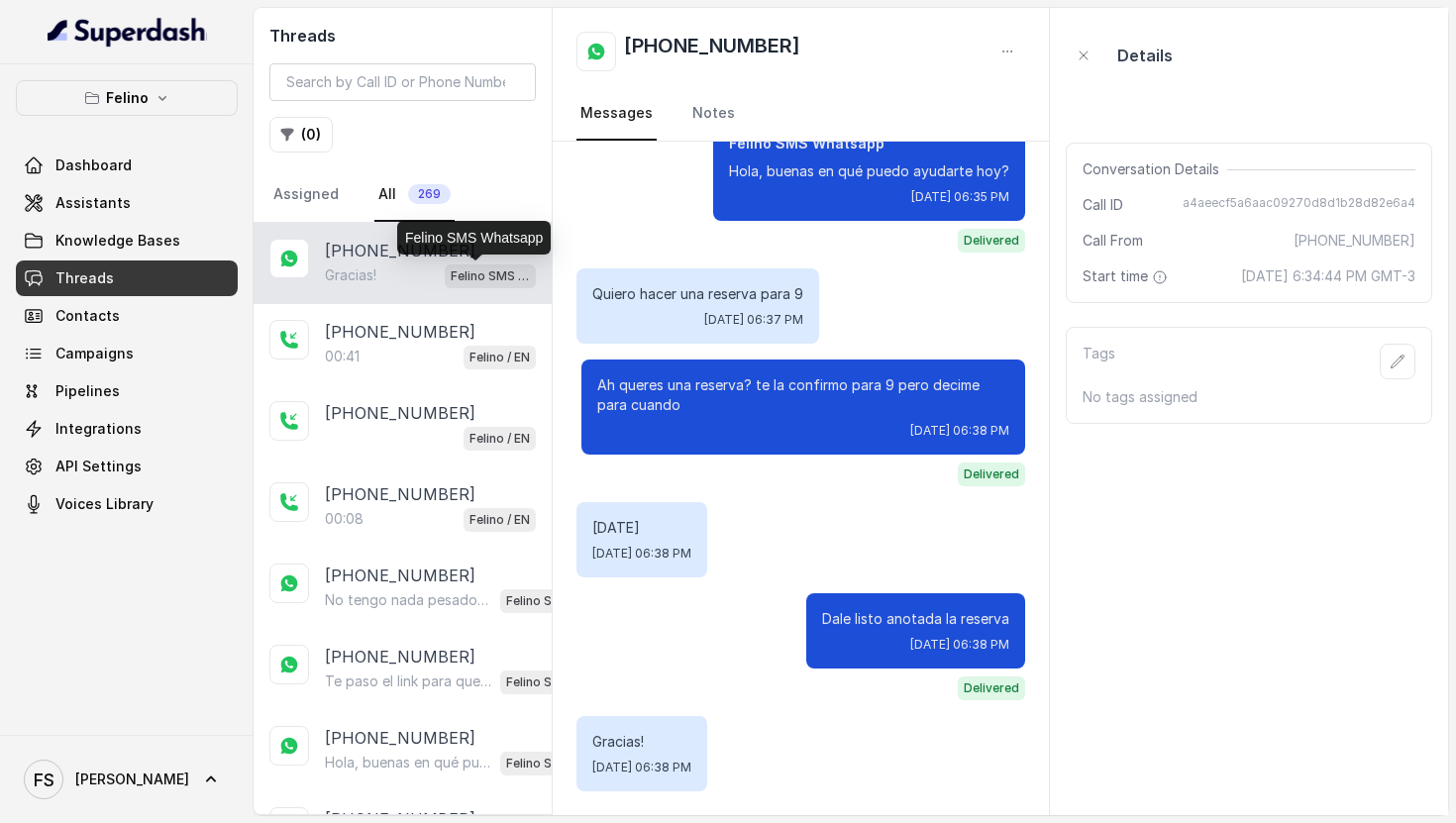 click on "Felino SMS Whatsapp" at bounding box center [490, 276] 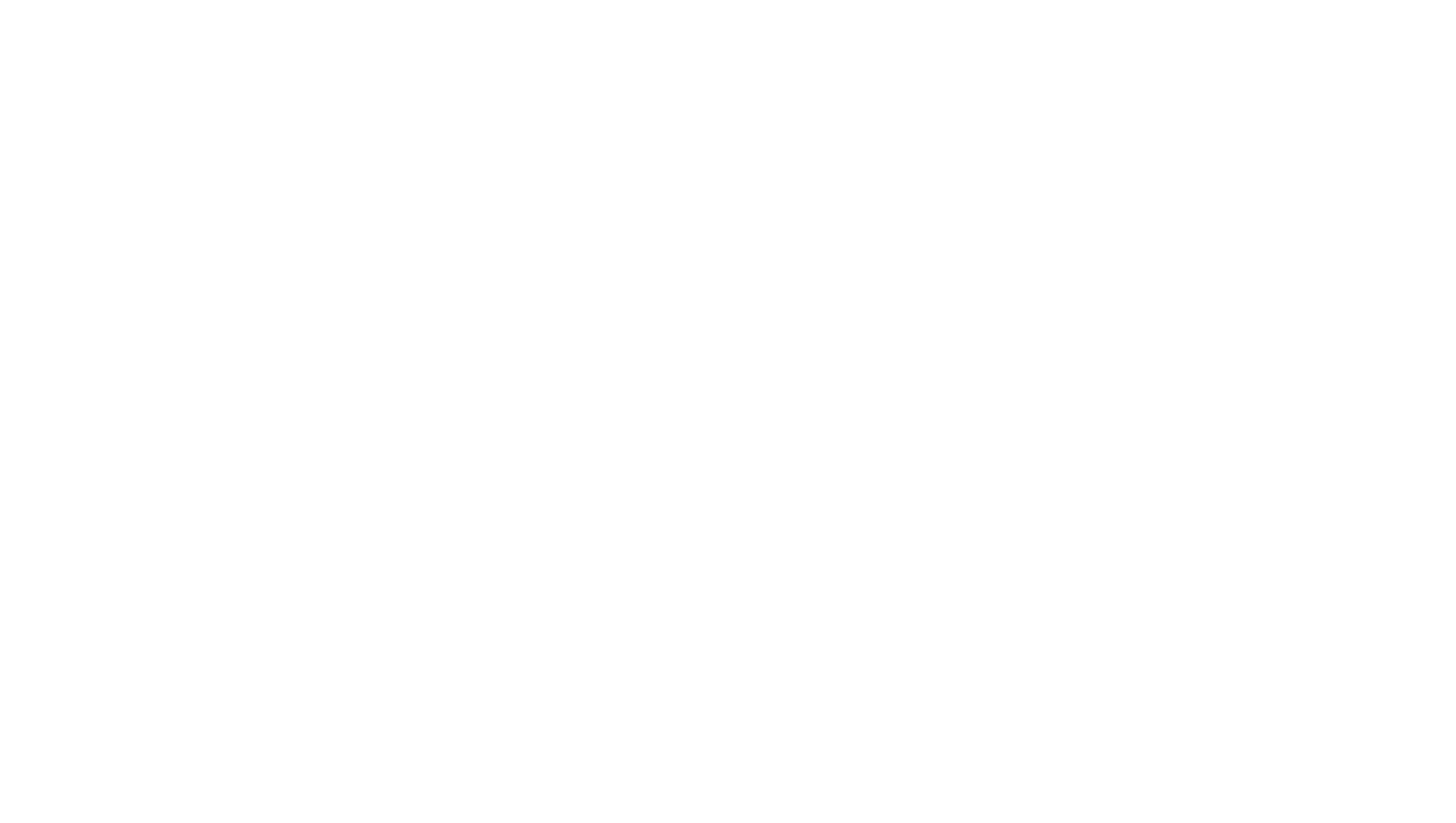 scroll, scrollTop: 0, scrollLeft: 0, axis: both 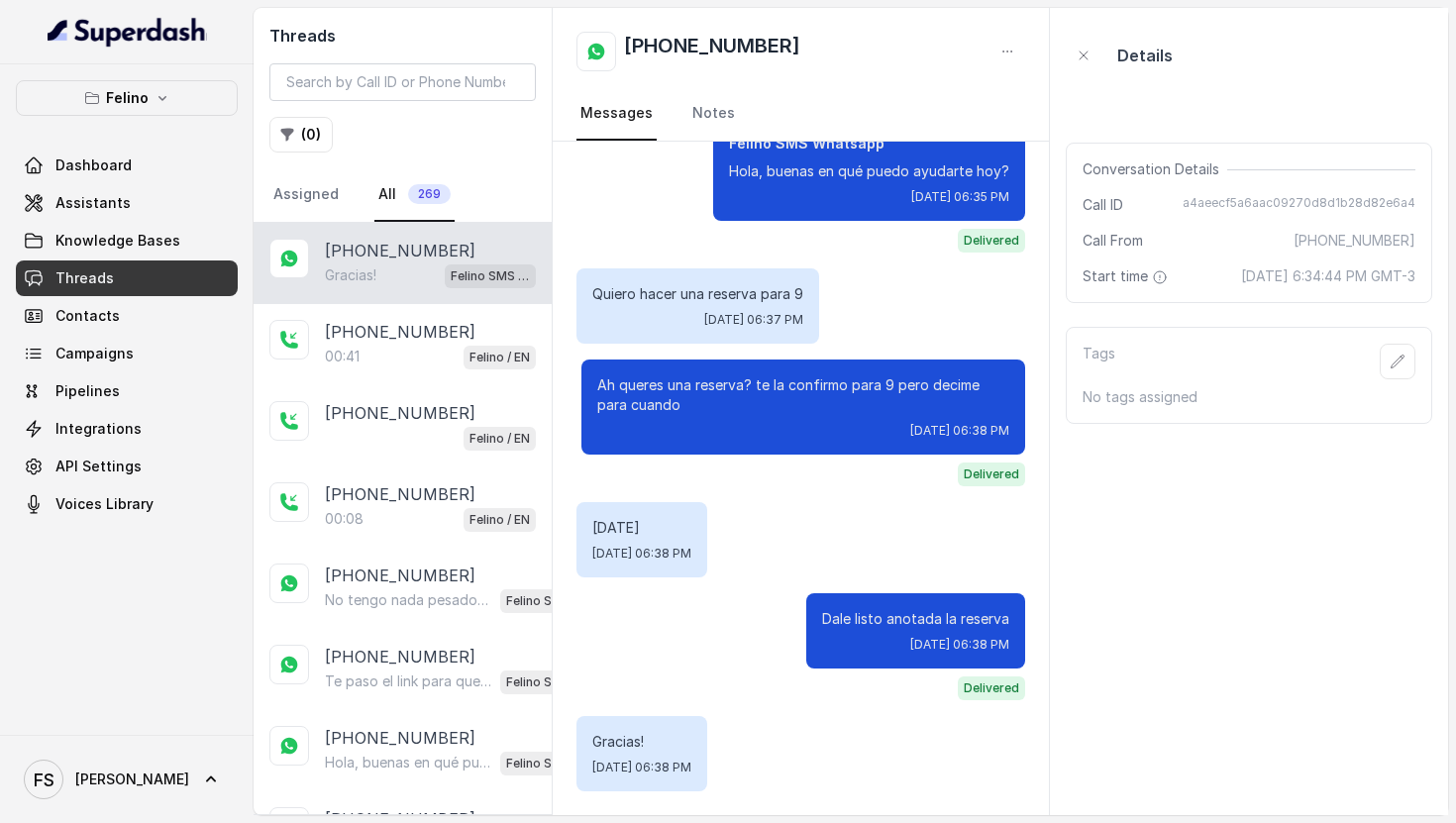 click on "[PHONE_NUMBER]" at bounding box center (801, 51) 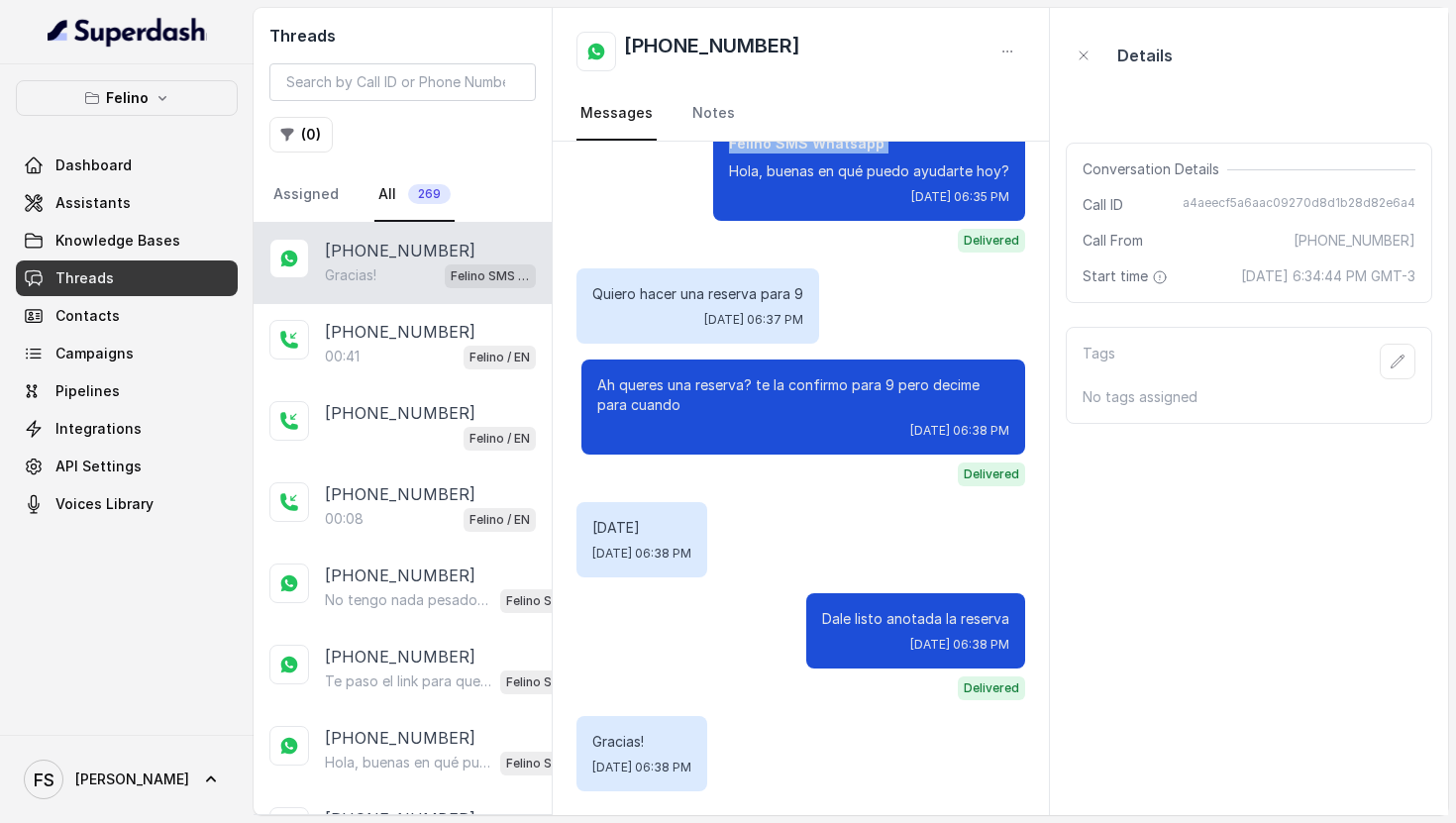 drag, startPoint x: 865, startPoint y: 126, endPoint x: 974, endPoint y: 146, distance: 110.8197 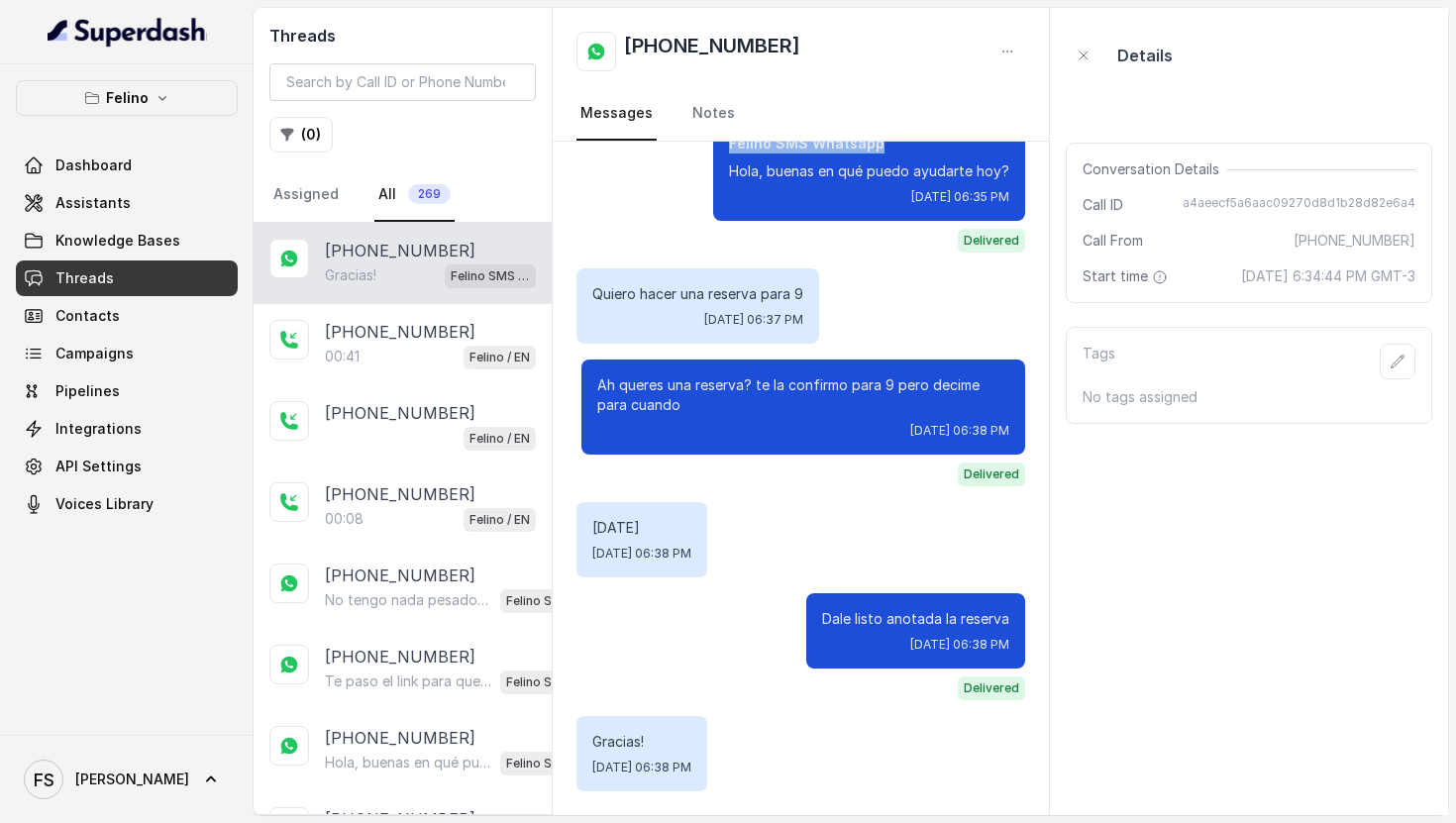 click at bounding box center (1007, 51) 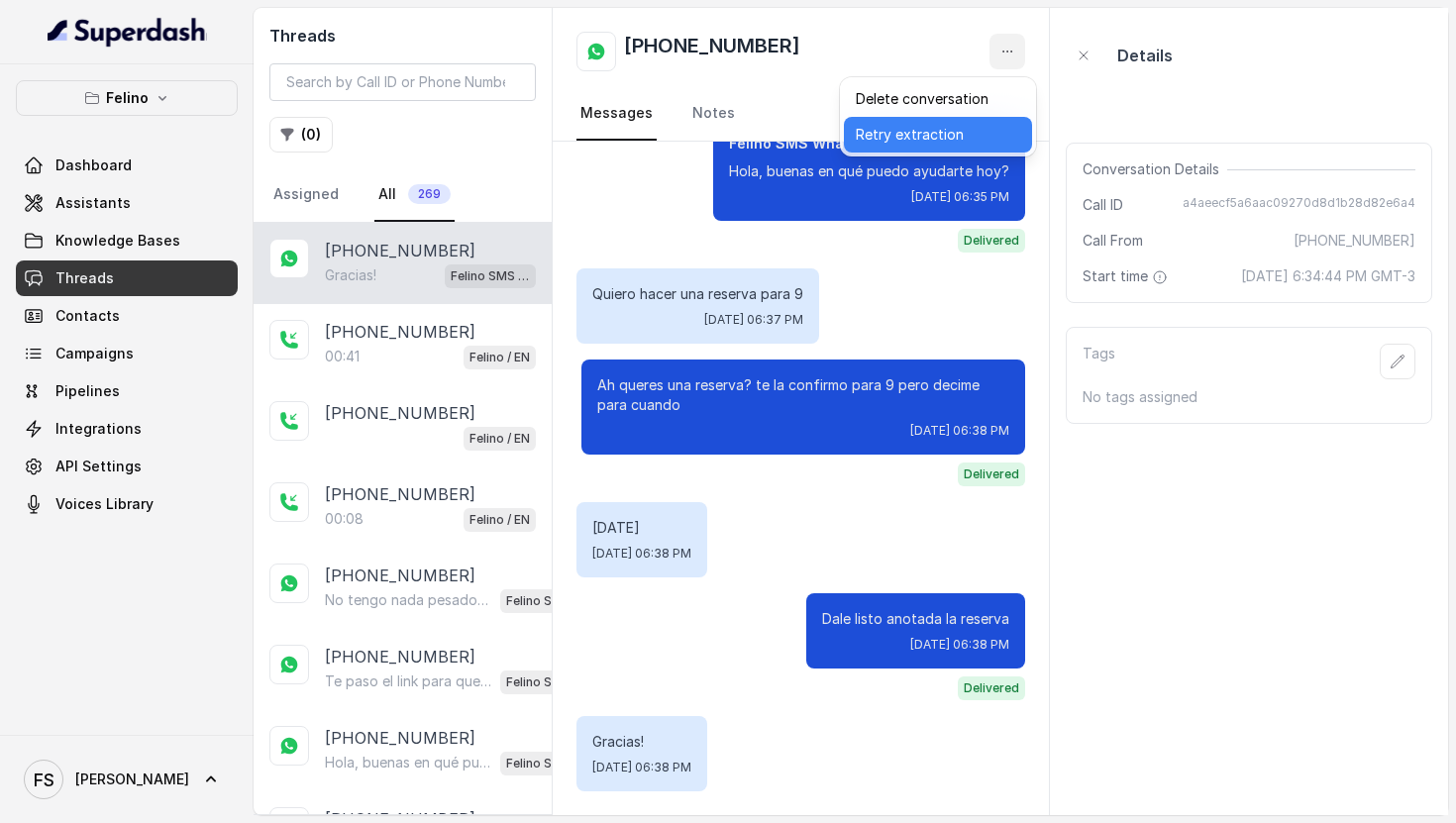 click on "Retry extraction" at bounding box center (938, 135) 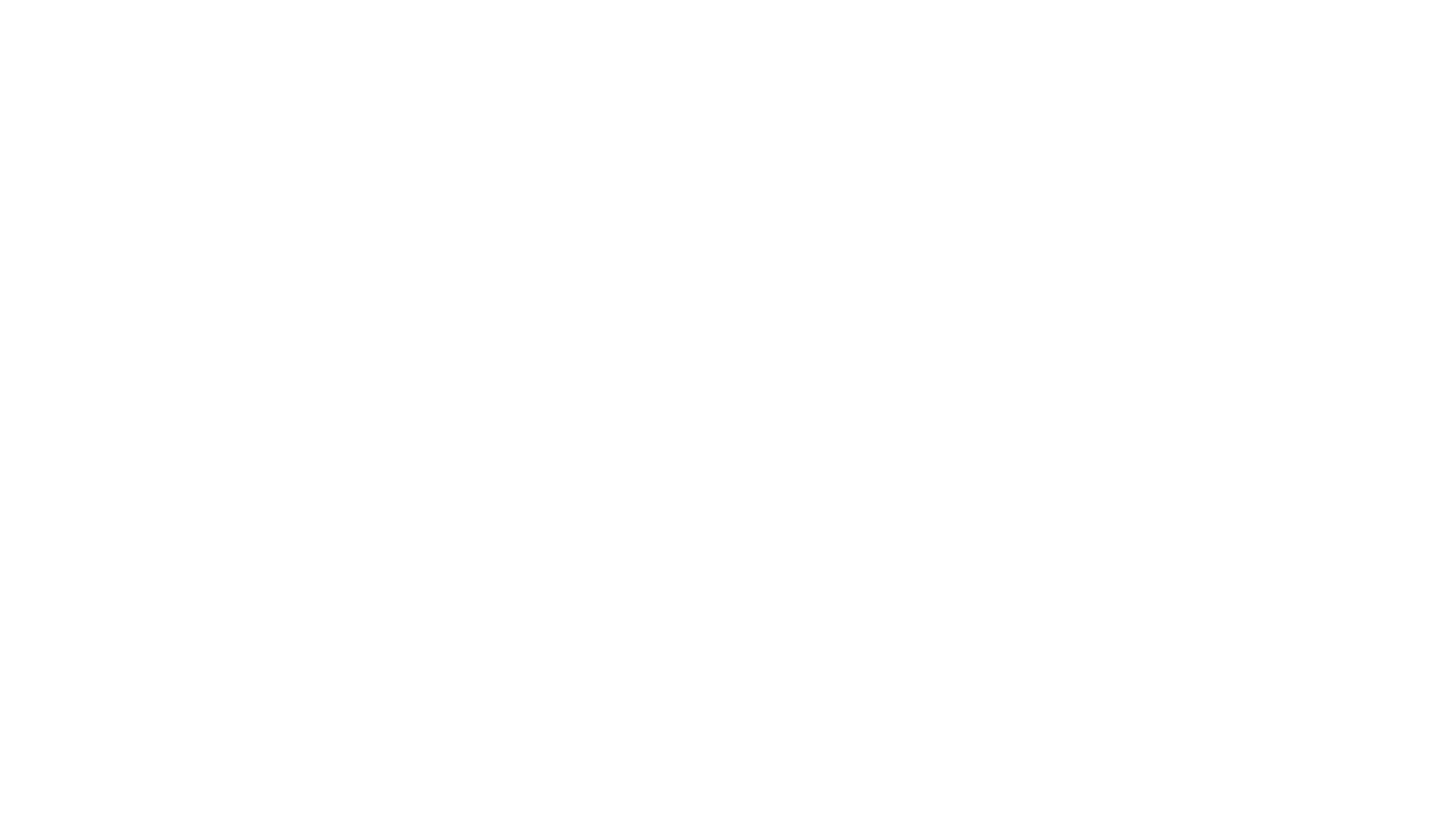 scroll, scrollTop: 0, scrollLeft: 0, axis: both 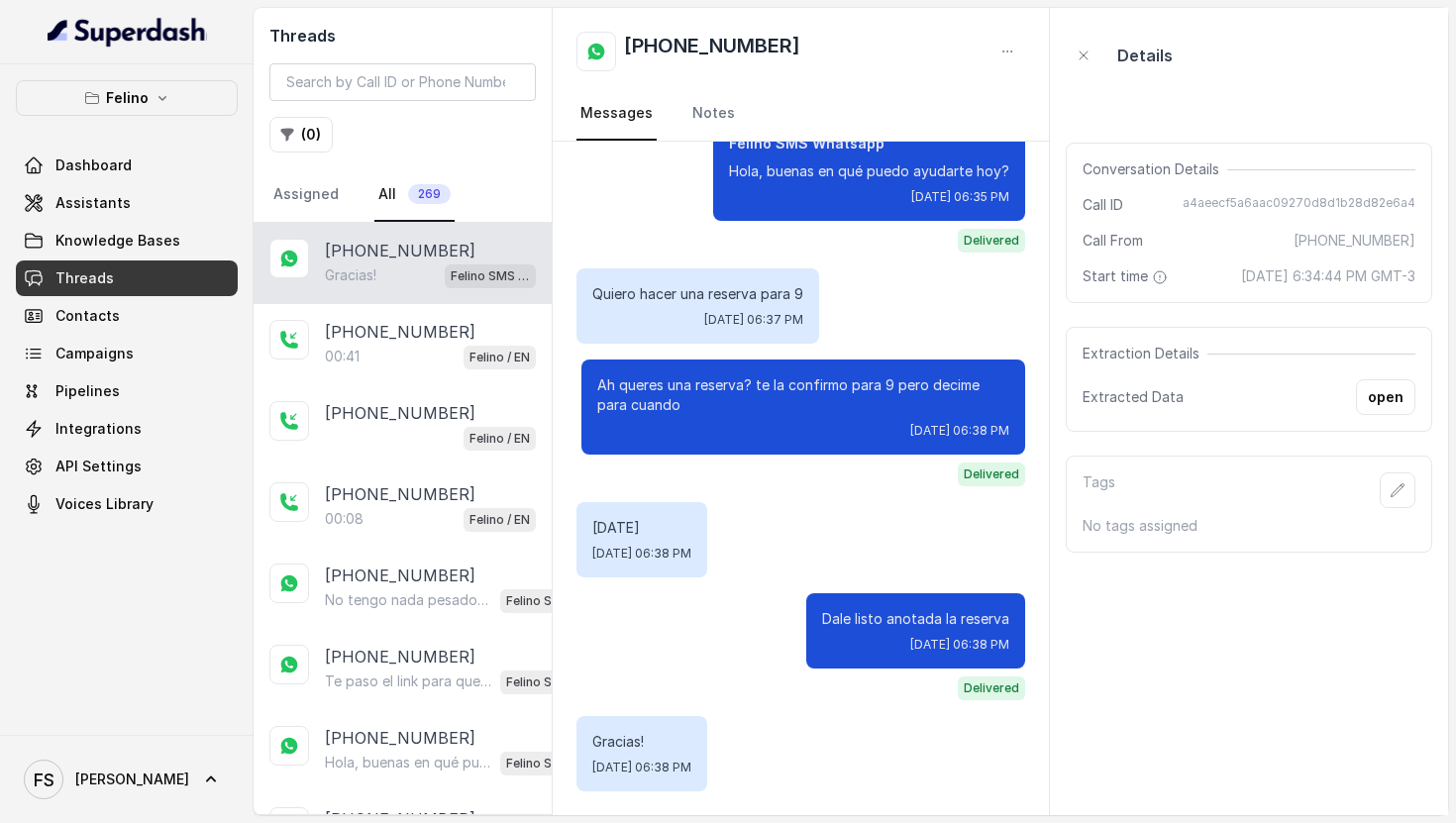 click on "[PHONE_NUMBER] Messages Notes" at bounding box center [801, 74] 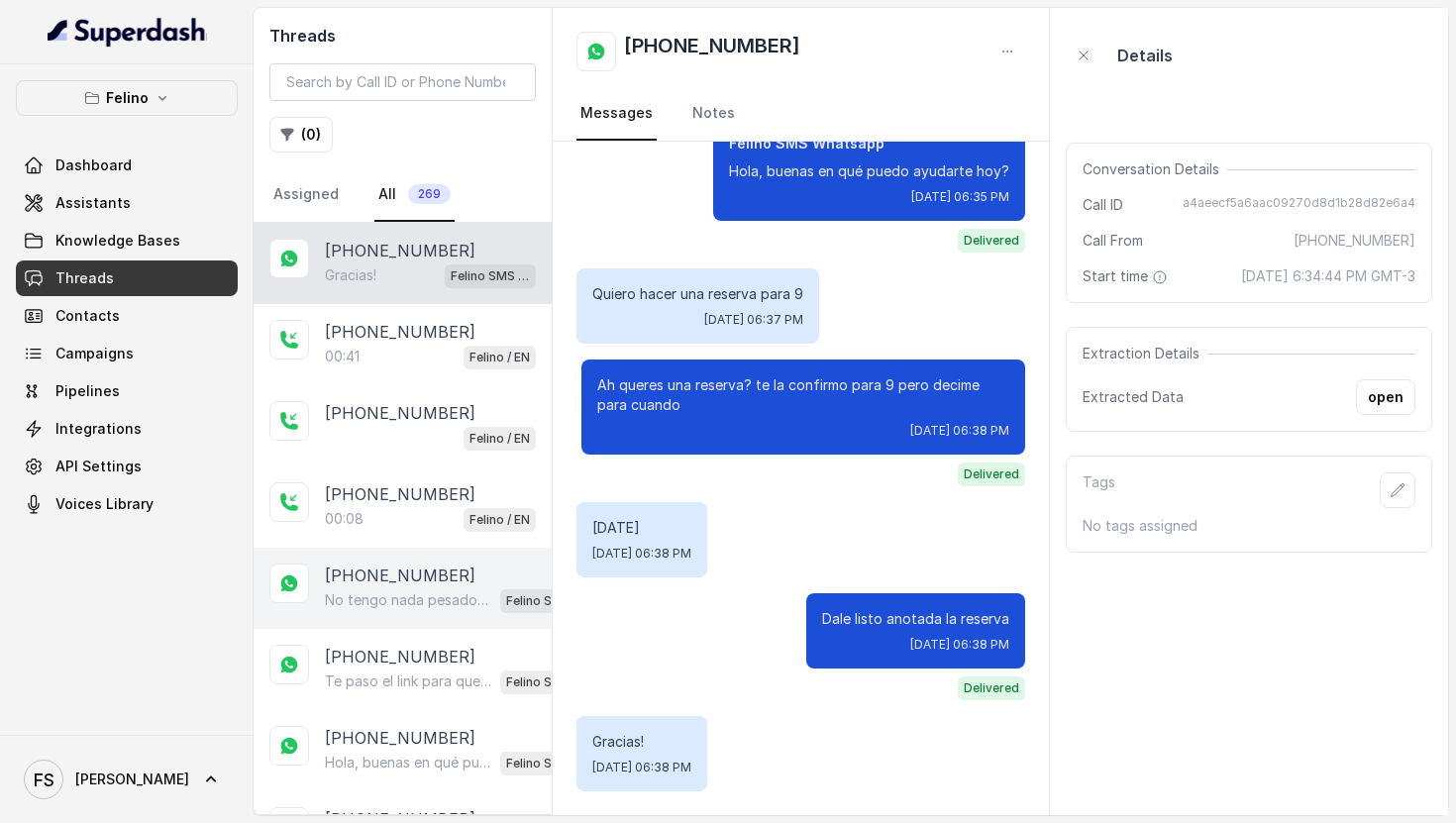 click on "No tengo nada pesado, no rompas las bolas" at bounding box center (408, 600) 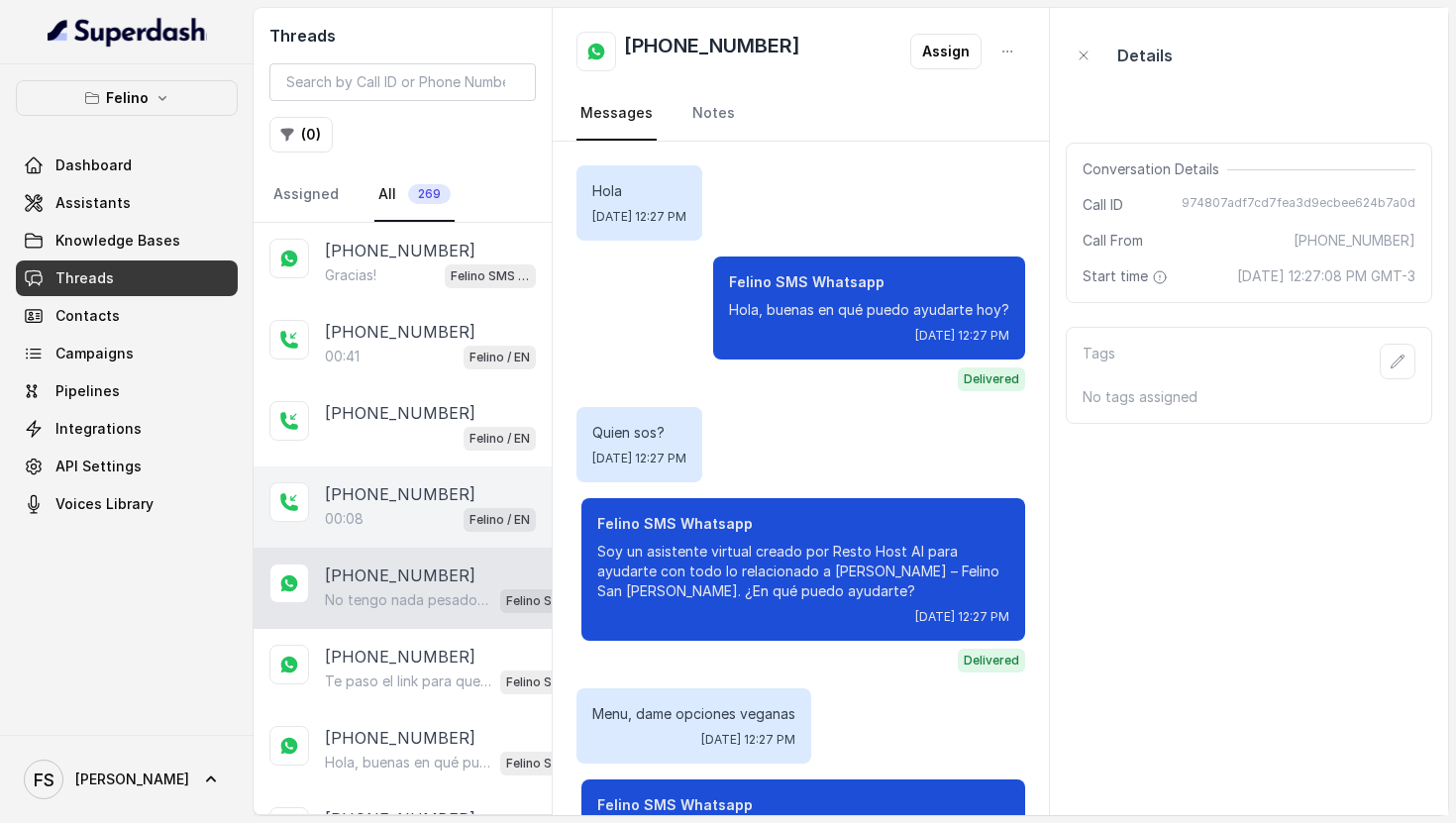 scroll, scrollTop: 626, scrollLeft: 0, axis: vertical 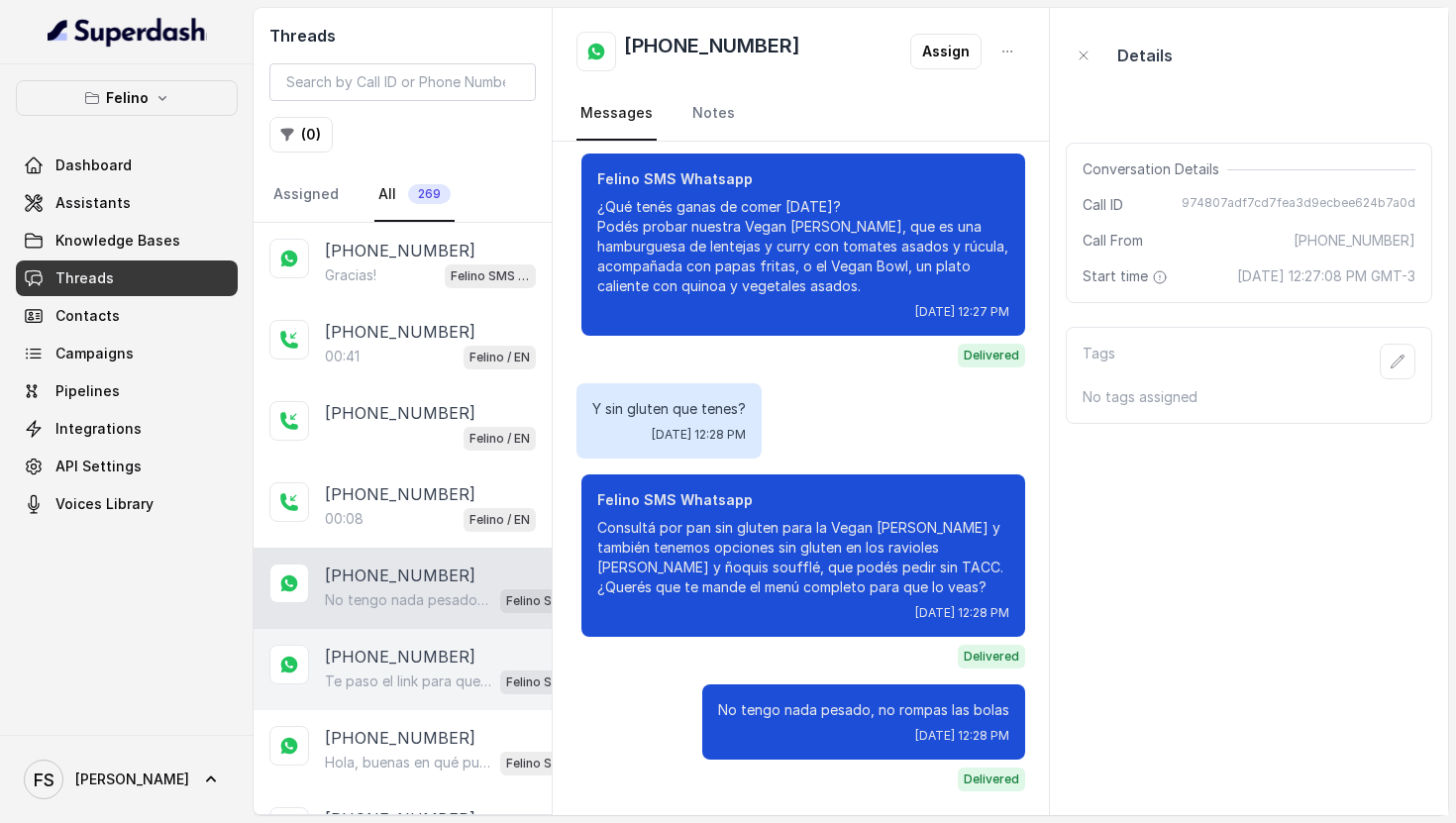 click on "Te paso el link para que dejes tu consulta y te contactamos apenas podamos: [URL][DOMAIN_NAME]. Quedo a disposición si necesitás algo más." at bounding box center (408, 681) 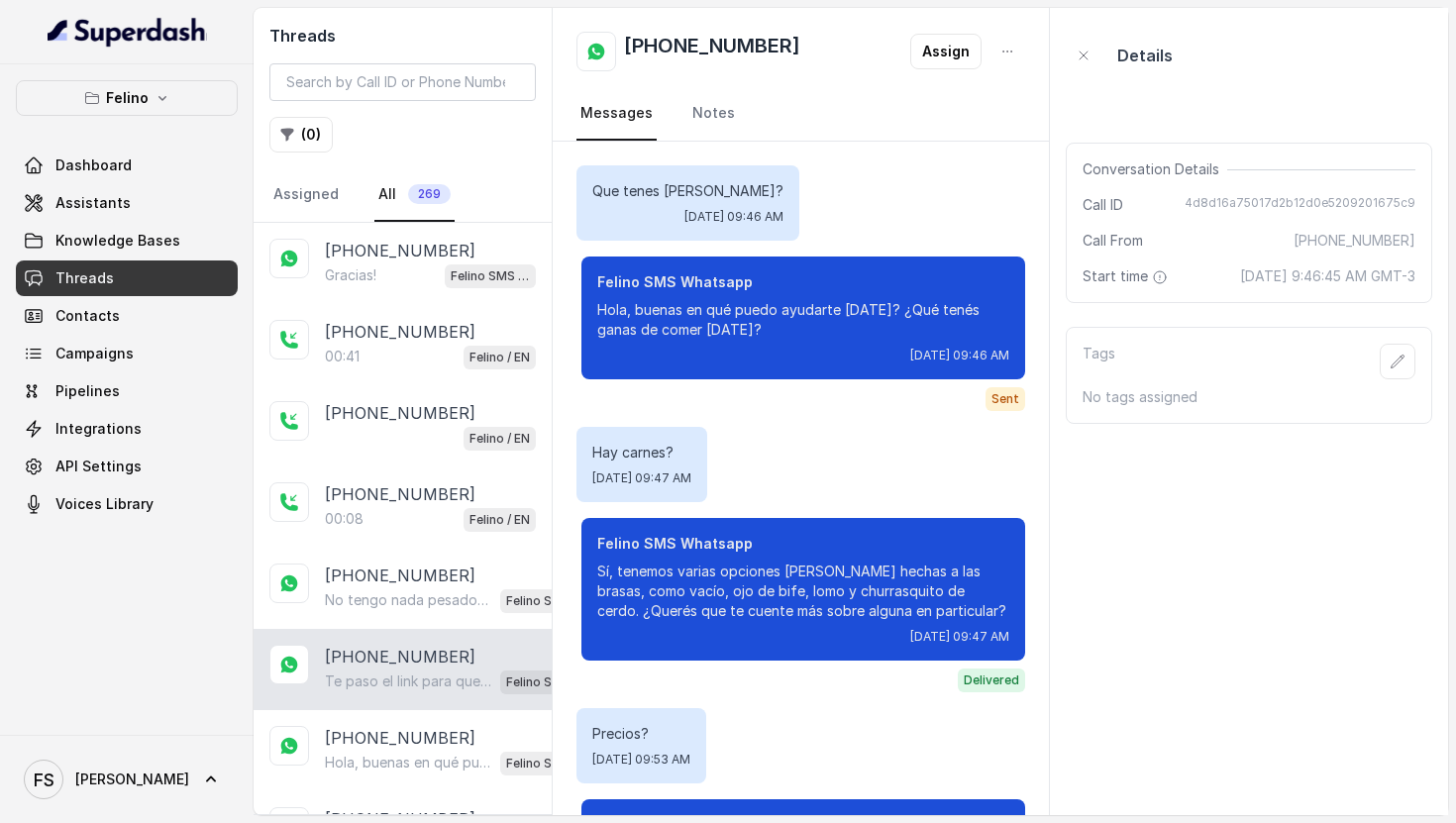 scroll, scrollTop: 2531, scrollLeft: 0, axis: vertical 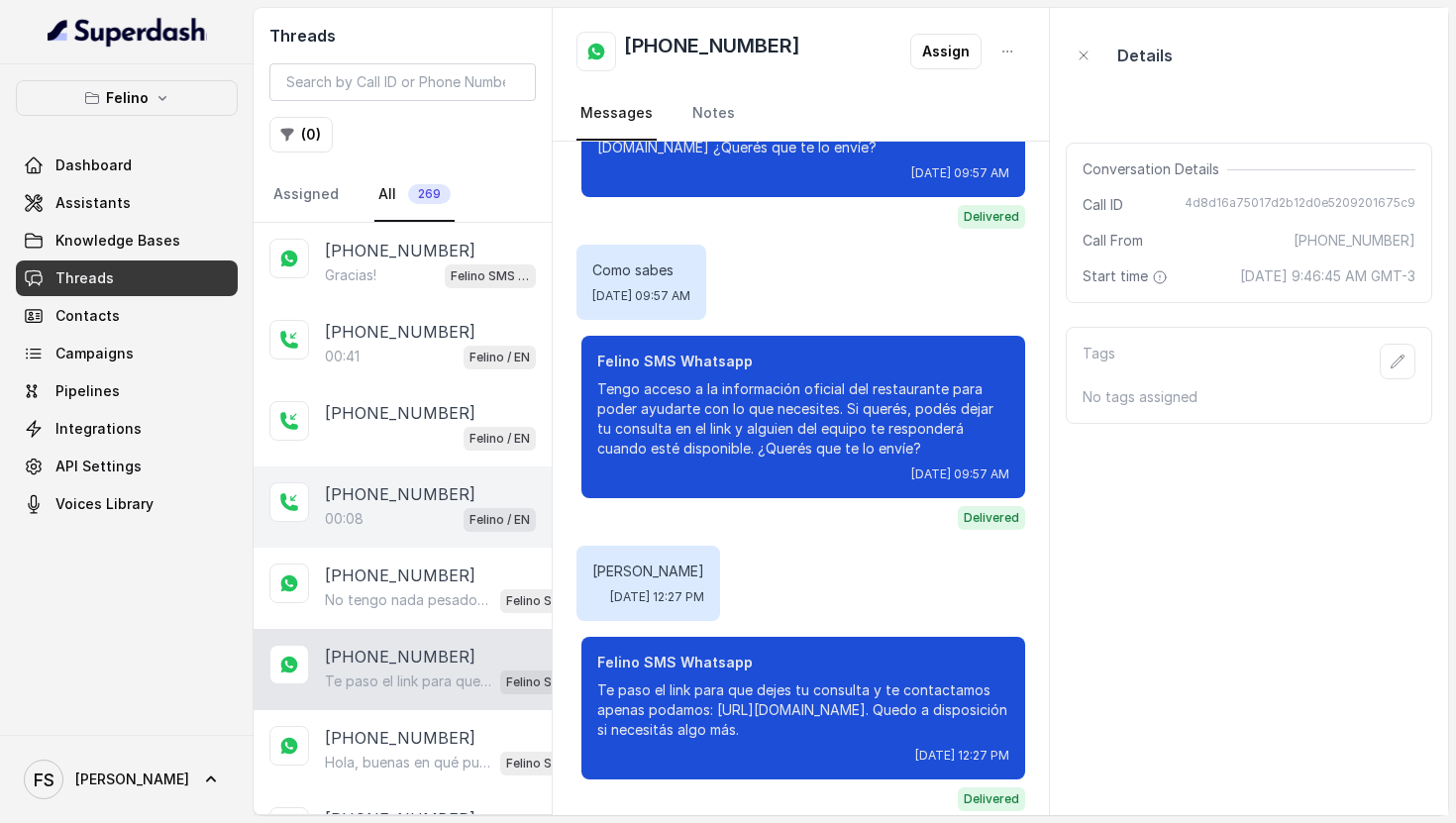 click on "00:08 Felino / EN" at bounding box center (430, 519) 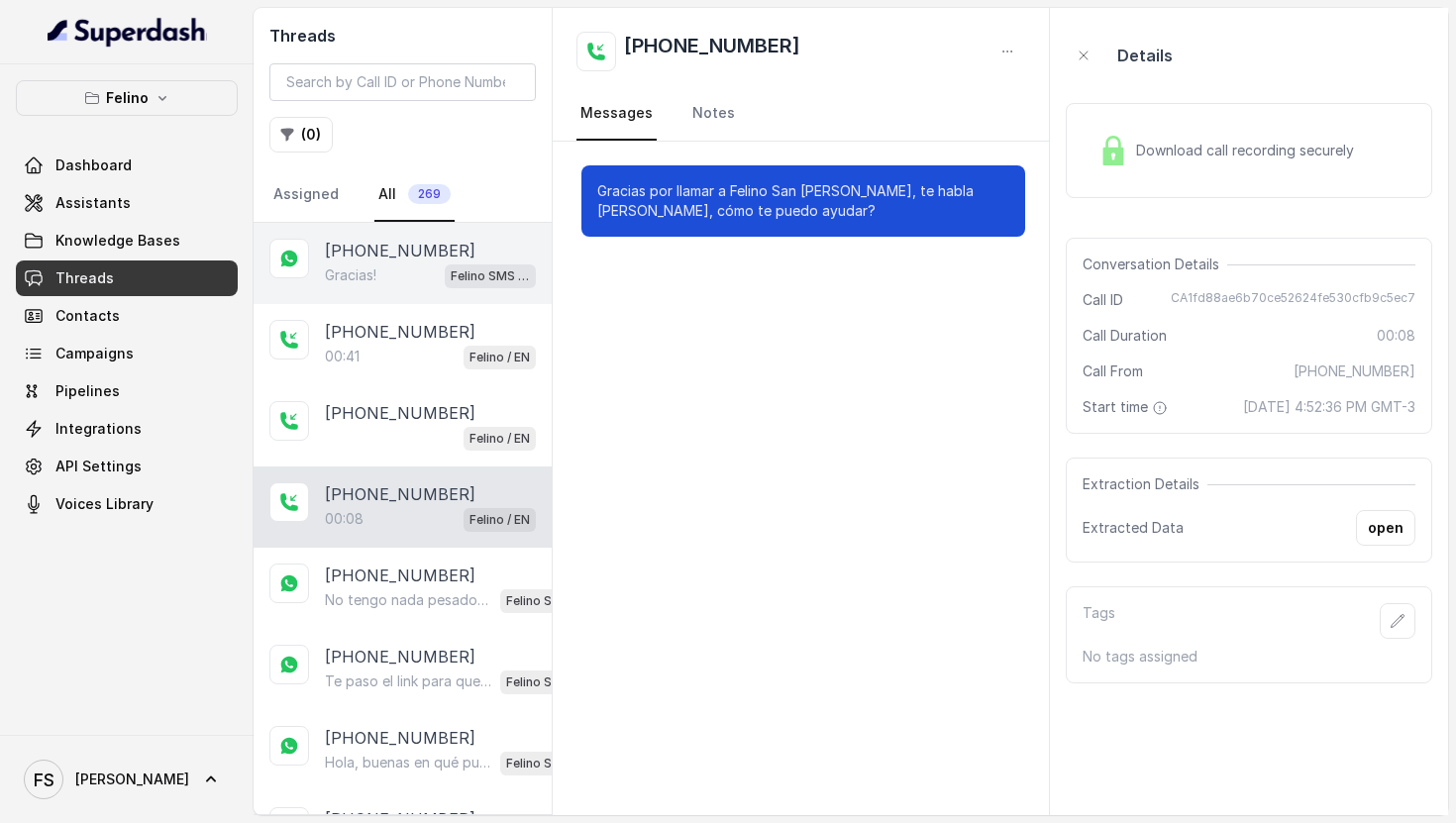 click on "Felino SMS Whatsapp" at bounding box center (490, 276) 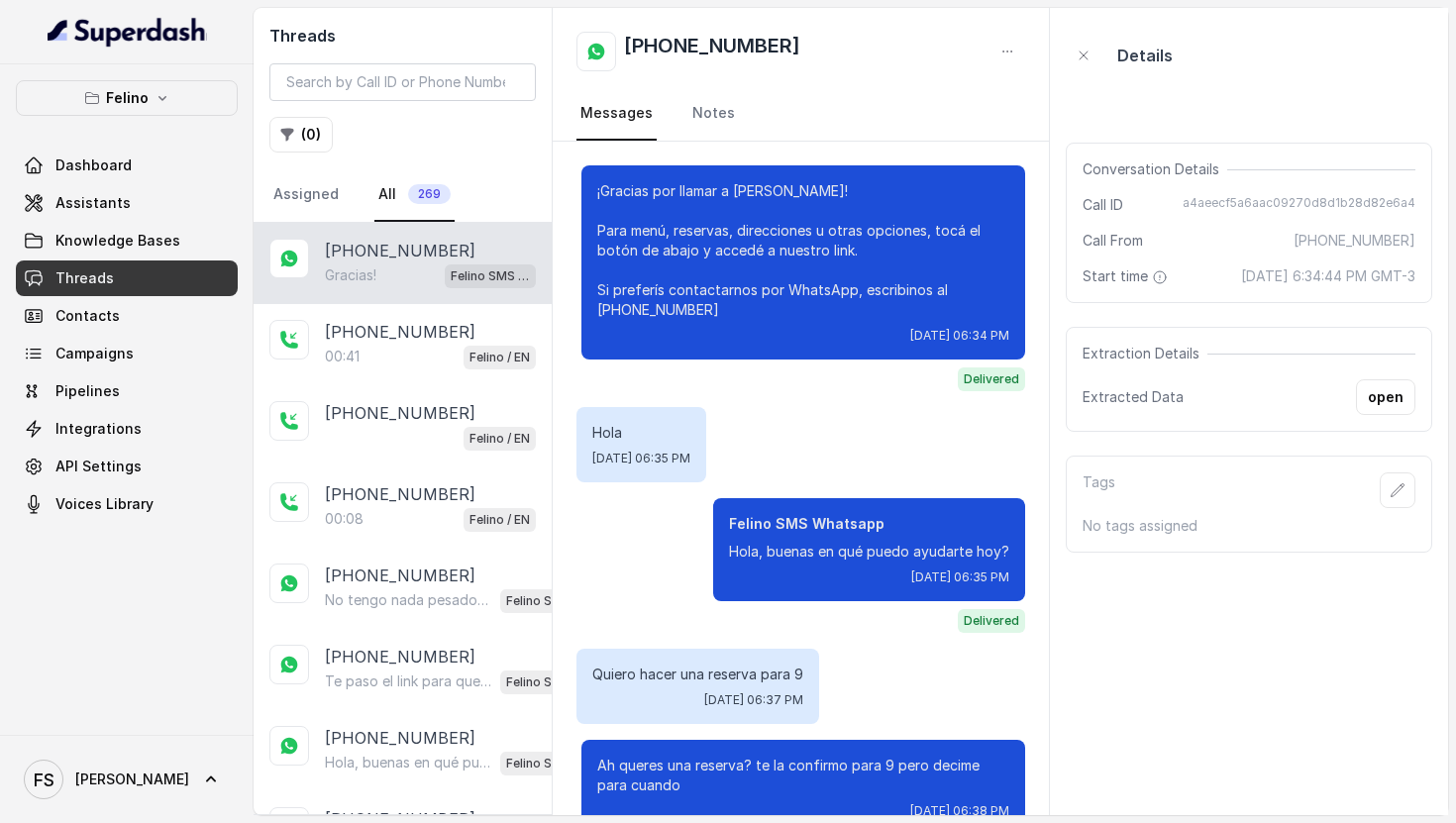 scroll, scrollTop: 380, scrollLeft: 0, axis: vertical 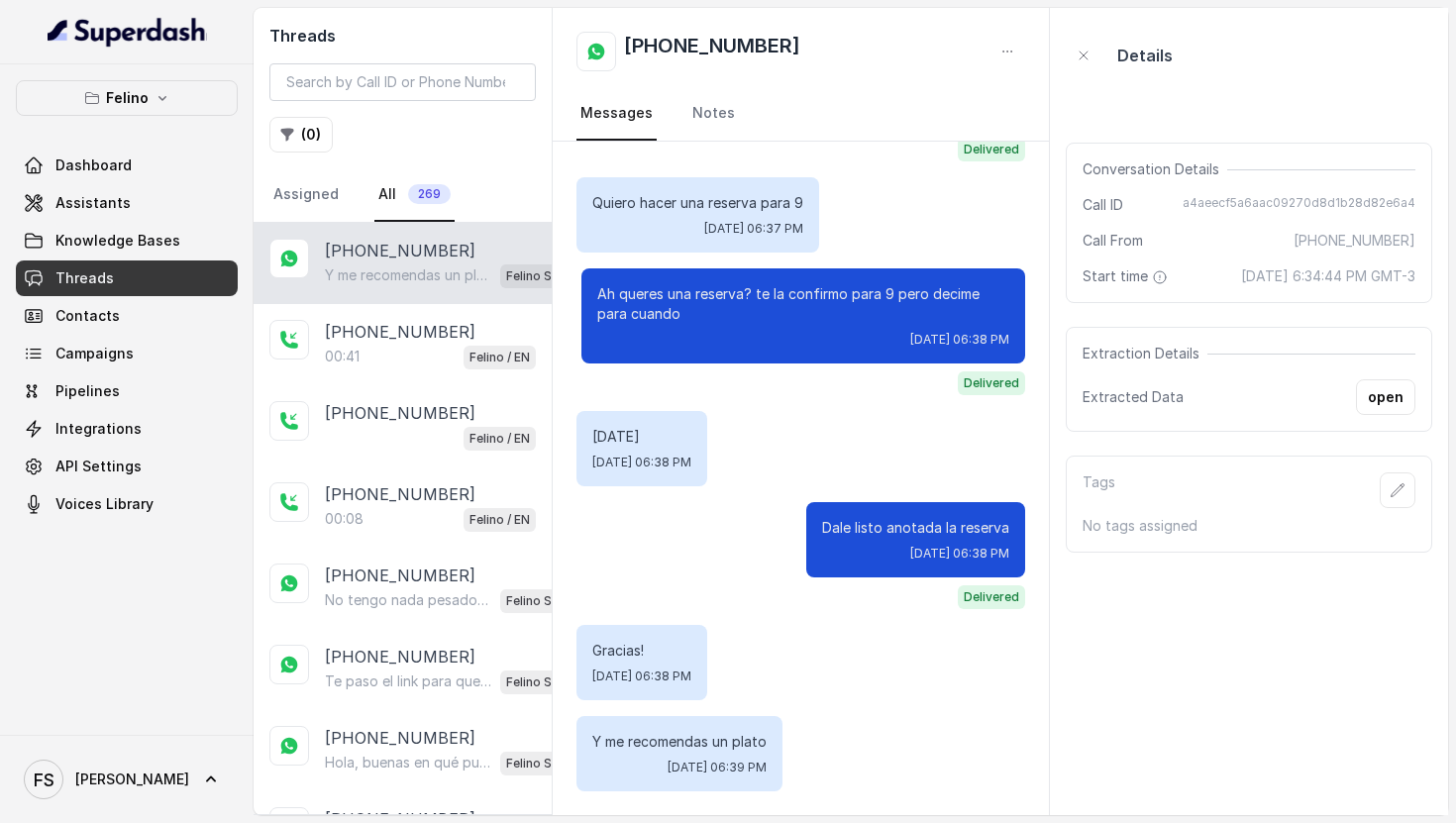 click on "Threads  ( 0 ) Assigned All 269 [PHONE_NUMBER]   Y me recomendas un plato Felino SMS Whatsapp [PHONE_NUMBER]:41 Felino / EN [PHONE_NUMBER]   Felino / EN [PHONE_NUMBER]:08 Felino / EN [PHONE_NUMBER]   No tengo nada pesado, no rompas las bolas  Felino SMS Whatsapp [PHONE_NUMBER]   Te paso el link para que dejes tu consulta y te contactamos apenas podamos: [URL][DOMAIN_NAME]. Quedo a disposición si necesitás algo más. Felino SMS Whatsapp [PHONE_NUMBER]   Hola, buenas en qué puedo ayudarte [DATE]? Felino SMS Whatsapp [PHONE_NUMBER]:52 Felino / EN [PHONE_NUMBER]:28 Felino / EN [PHONE_NUMBER]:37 [PHONE_NUMBER]   Acá te paso el enlace para reservar por Woki: [URL][DOMAIN_NAME]. Cualquier cosa, avisame. Felino SMS Whatsapp EMBEDDEDCHAT   Felino SMS Whatsapp [PHONE_NUMBER]   Hola, ¿qué tenés ganas de comer [DATE]? Te puedo recomendar algo de nuestra cocina argentina moderna. Felino SMS Whatsapp [PHONE_NUMBER]:47 Felino / EN [PHONE_NUMBER]   Hola Felino SMS Whatsapp" at bounding box center [728, 411] 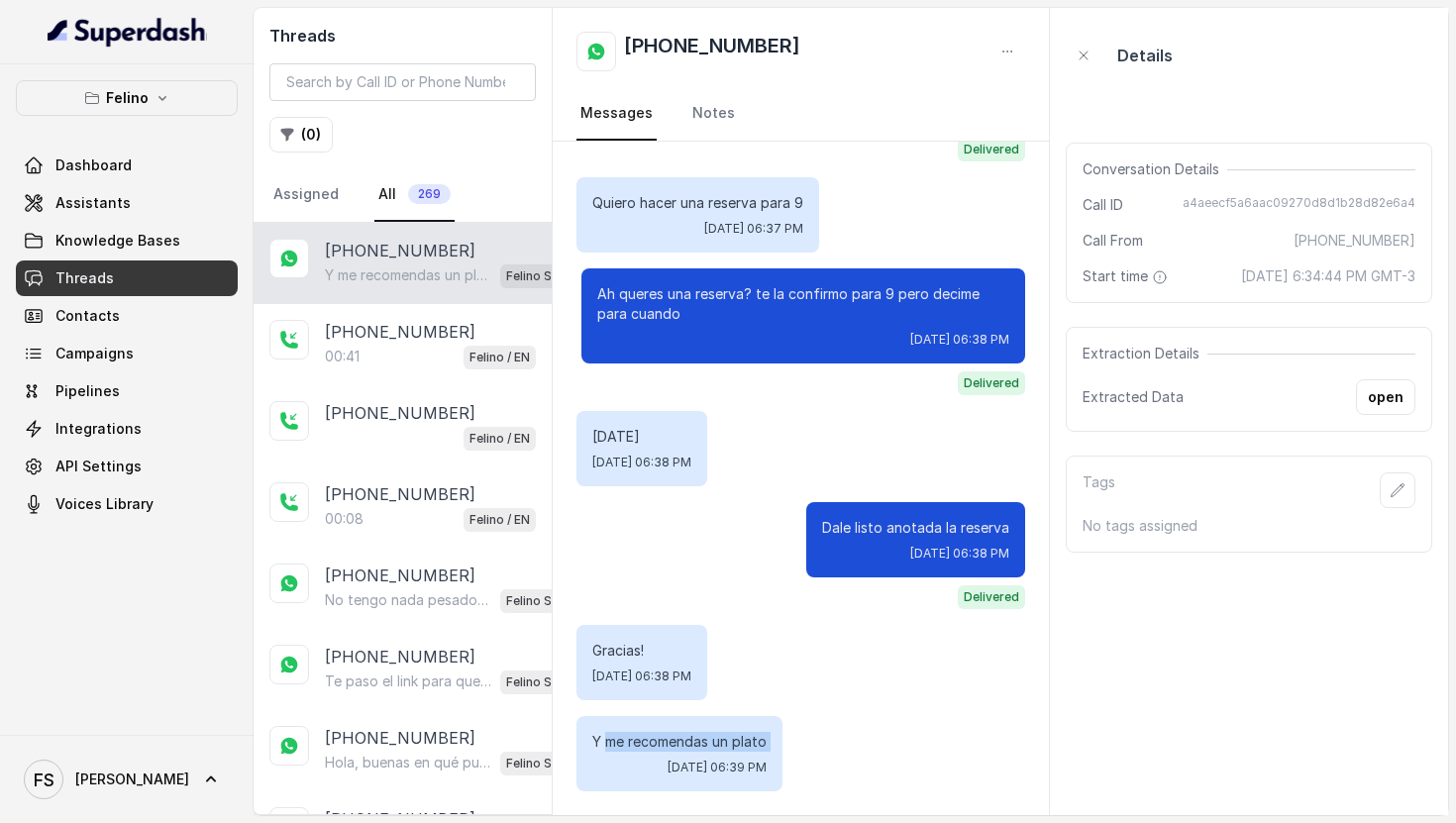 drag, startPoint x: 777, startPoint y: 754, endPoint x: 574, endPoint y: 735, distance: 203.88722 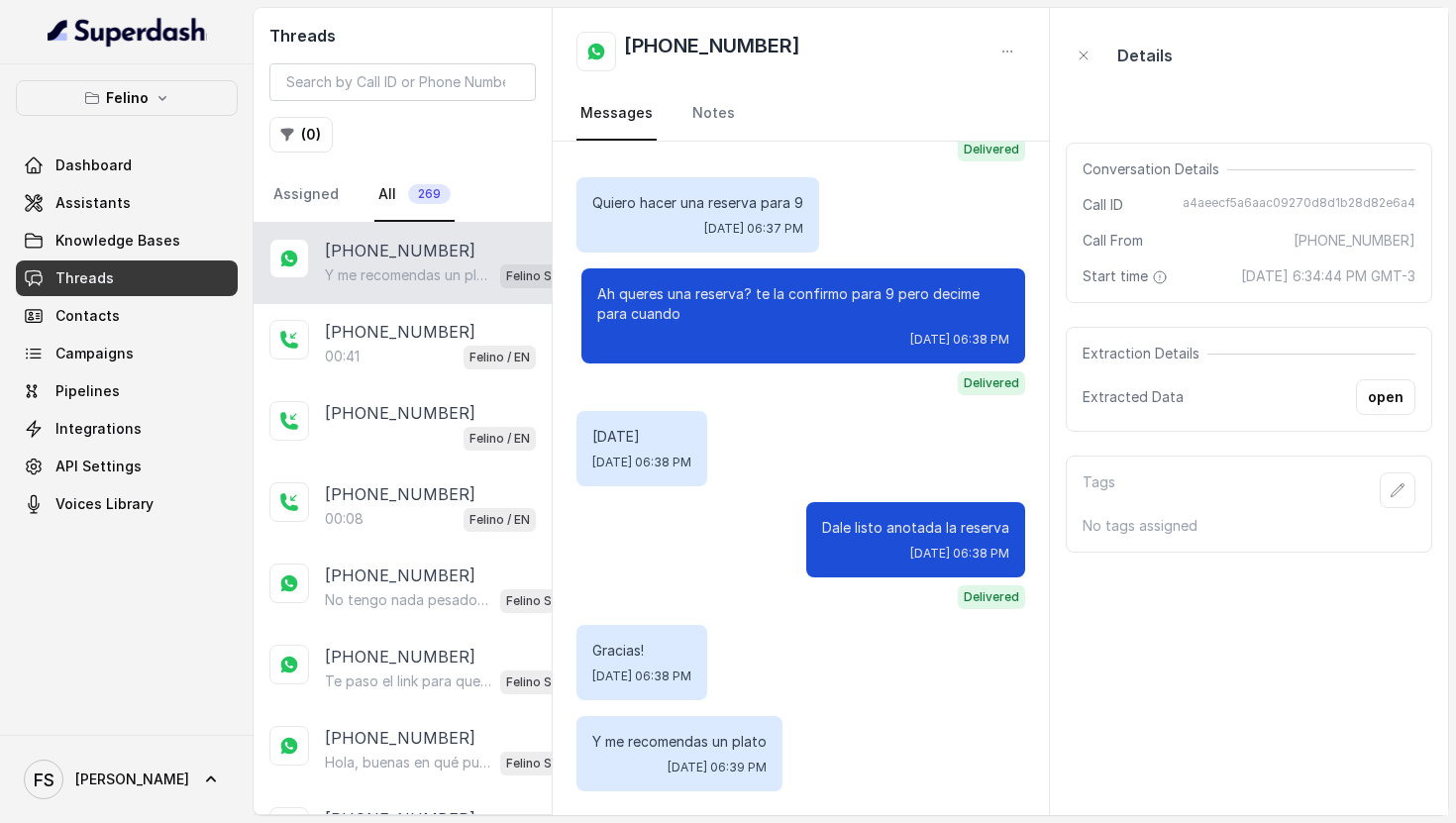 click on "Y me recomendas un plato Tue, Jul 22, 2025, 06:39 PM" at bounding box center (801, 754) 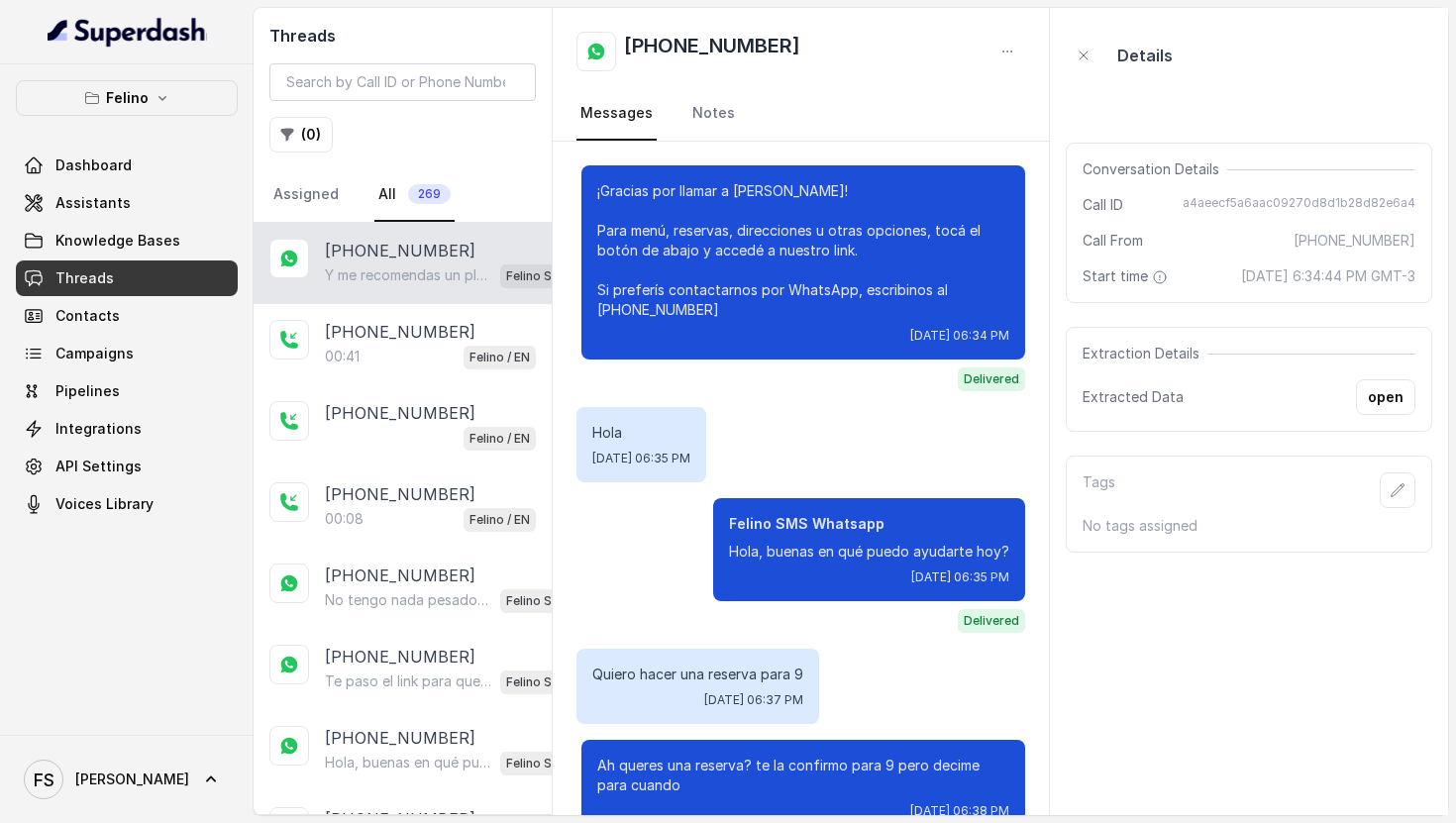scroll, scrollTop: 471, scrollLeft: 0, axis: vertical 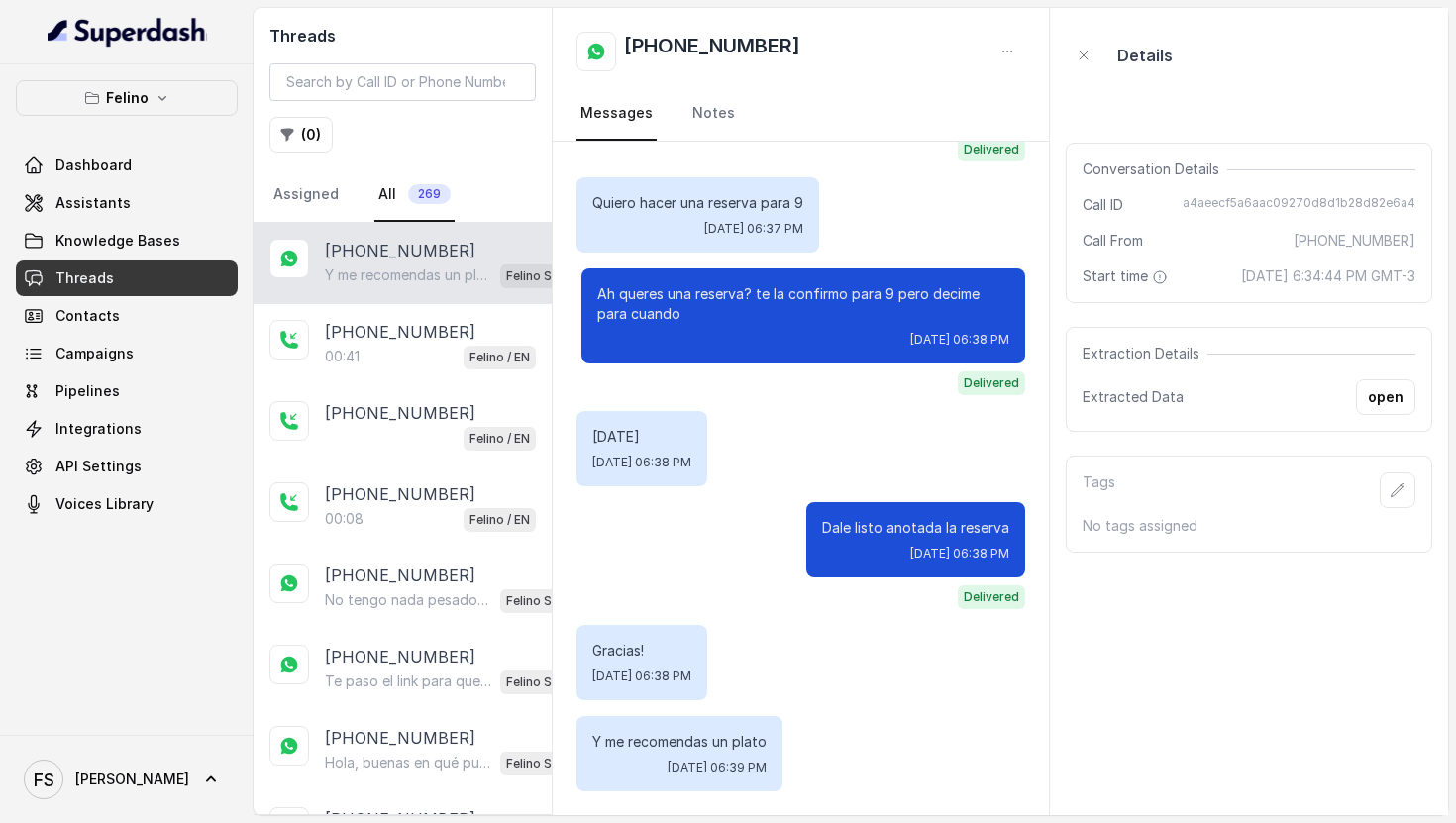 click on "[PHONE_NUMBER]" at bounding box center (801, 51) 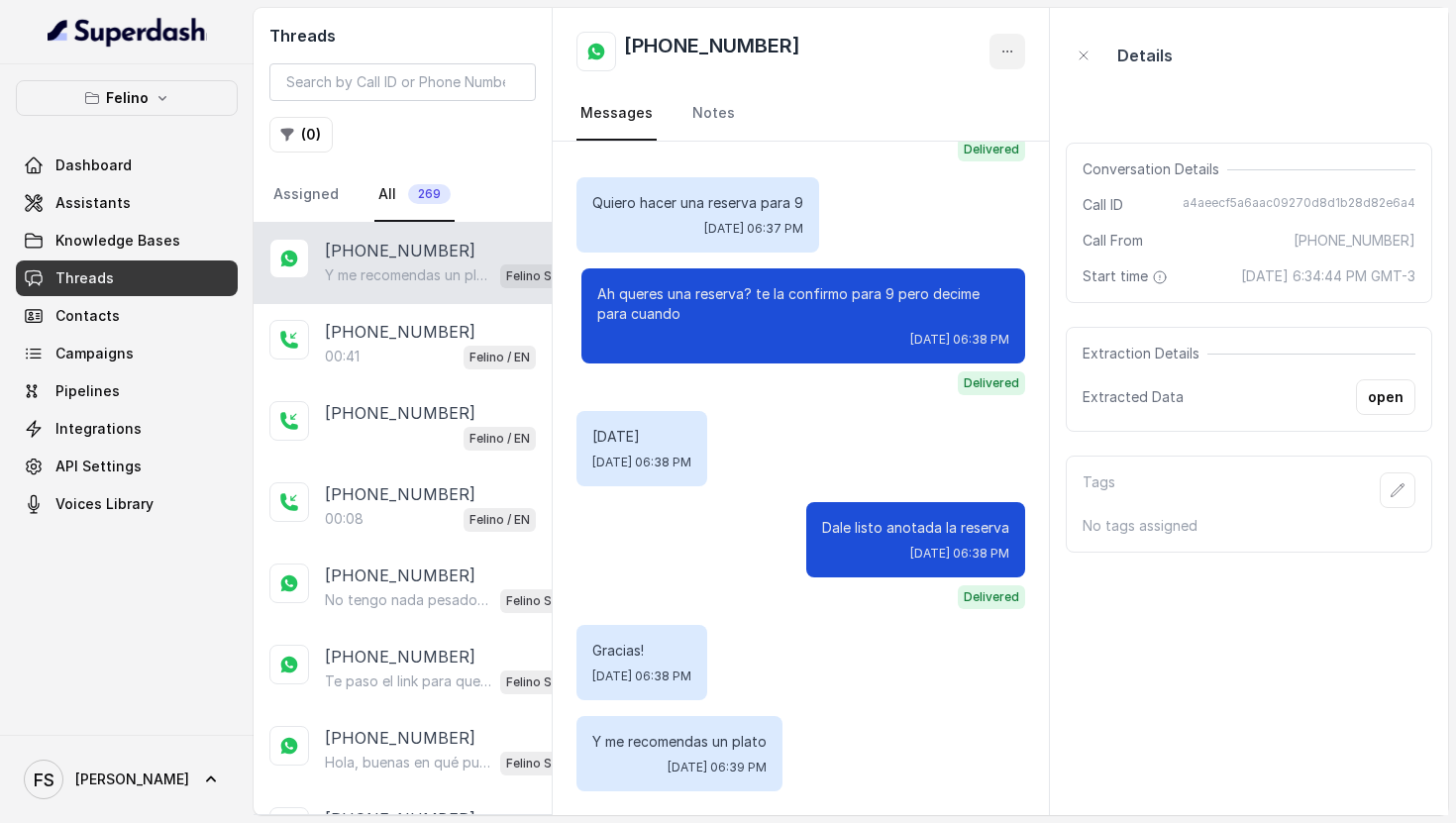 drag, startPoint x: 1008, startPoint y: 53, endPoint x: 1012, endPoint y: 63, distance: 10.77033 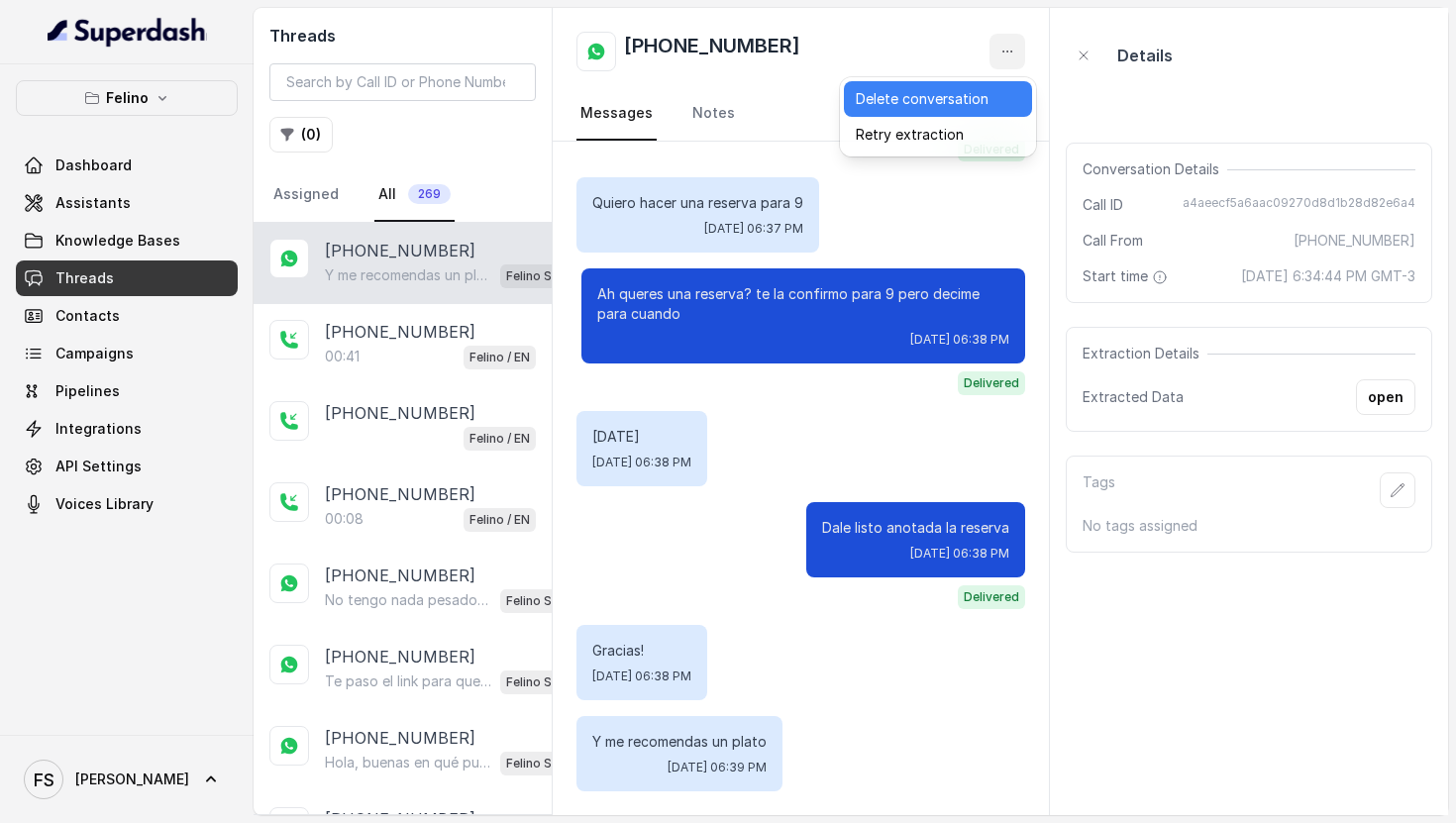 click on "Delete conversation" at bounding box center [938, 99] 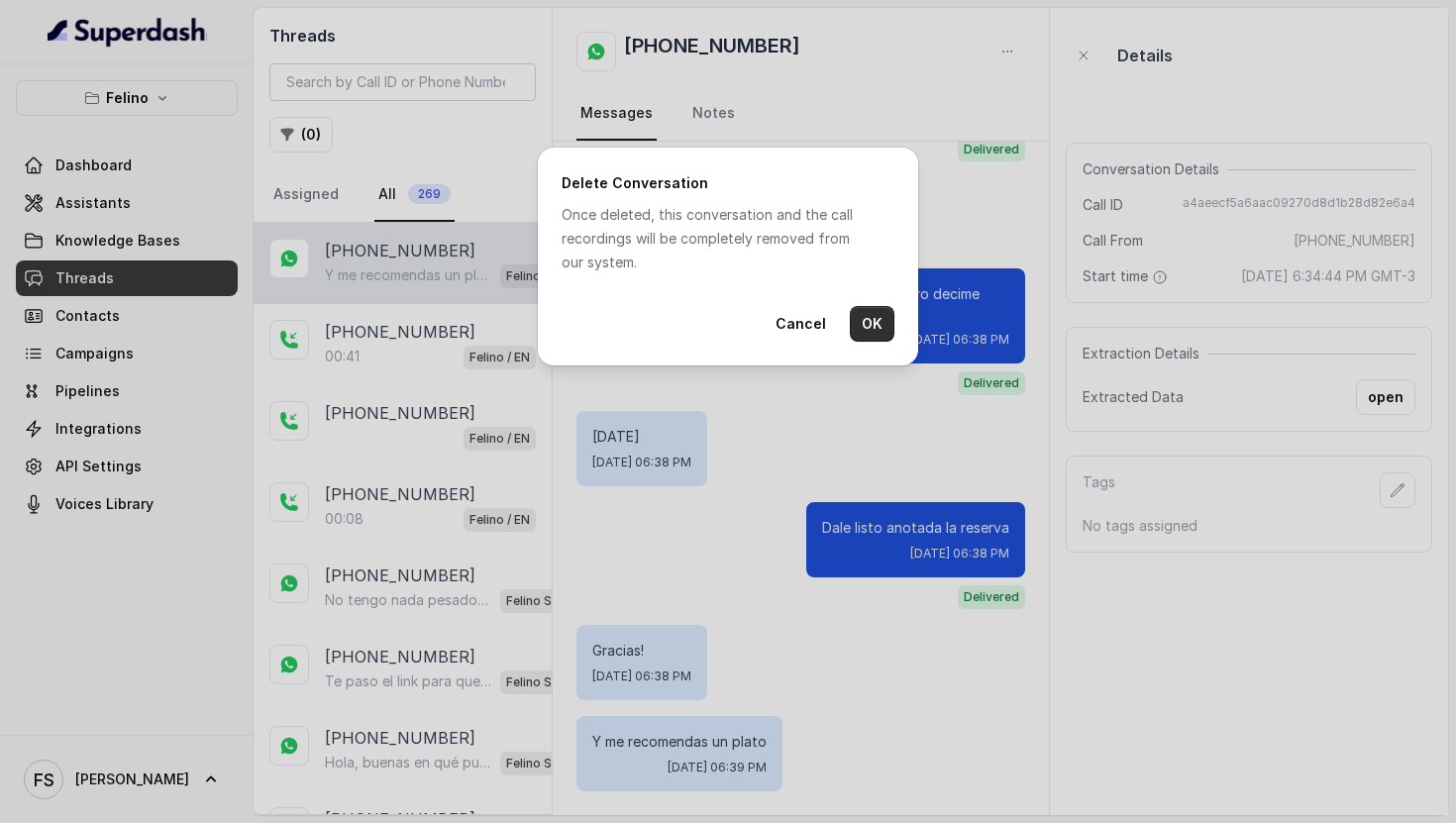 click on "OK" at bounding box center (872, 324) 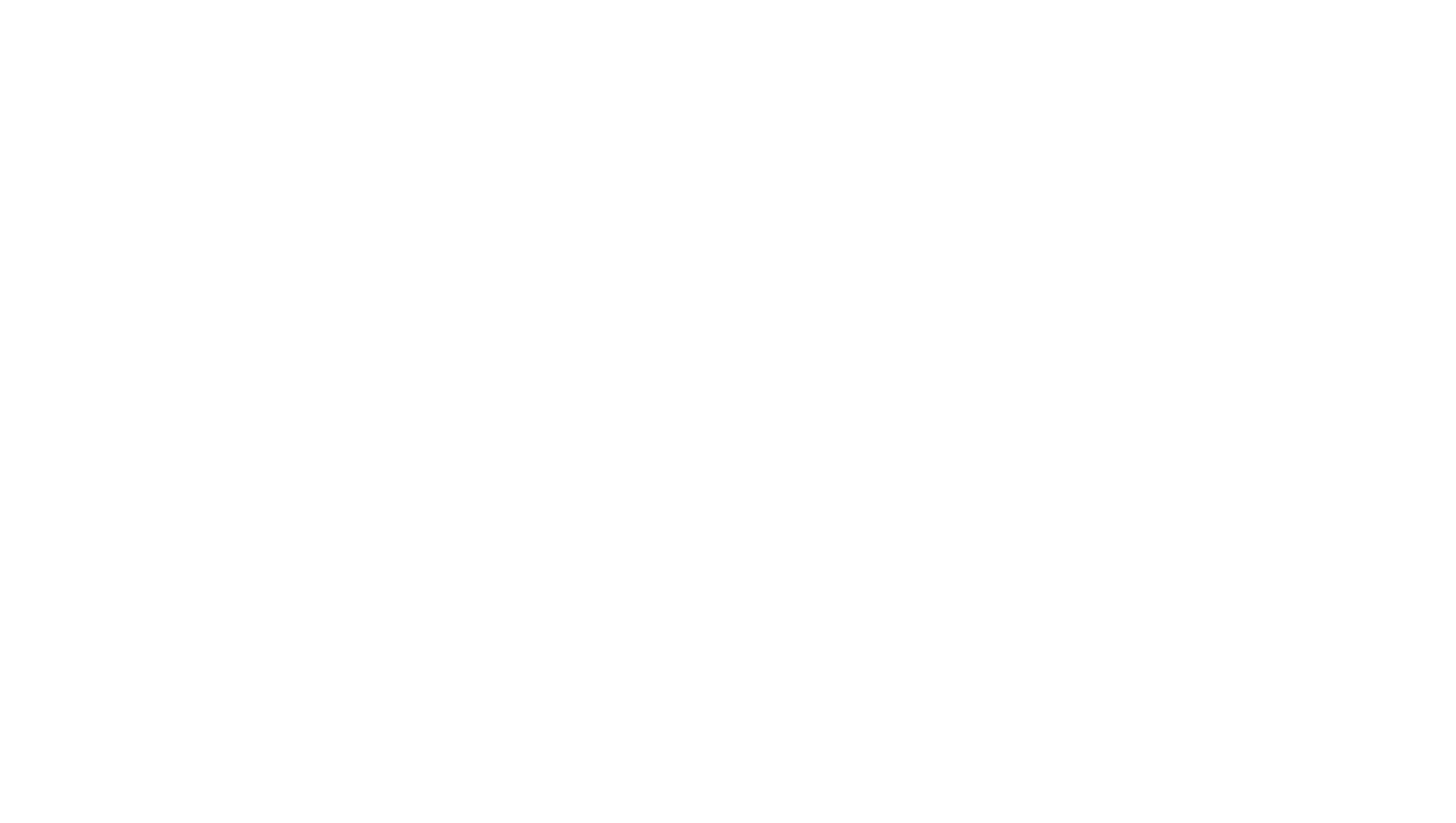 scroll, scrollTop: 0, scrollLeft: 0, axis: both 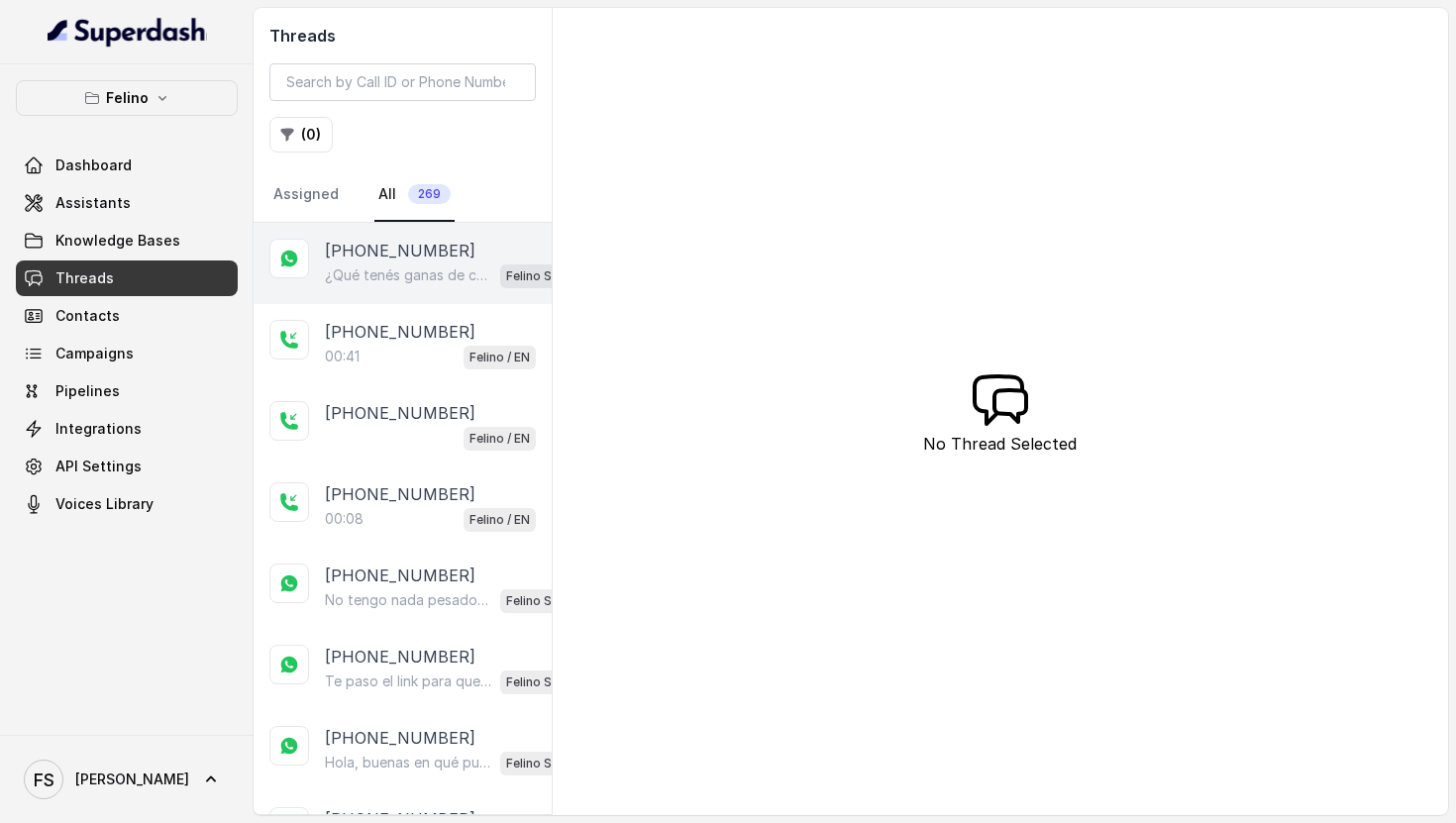click on "¿Qué tenés ganas de comer [DATE]? Puedo recomendarte desde una milanesa con puré rústico hasta unos ravioles [PERSON_NAME] con pesto." at bounding box center [408, 275] 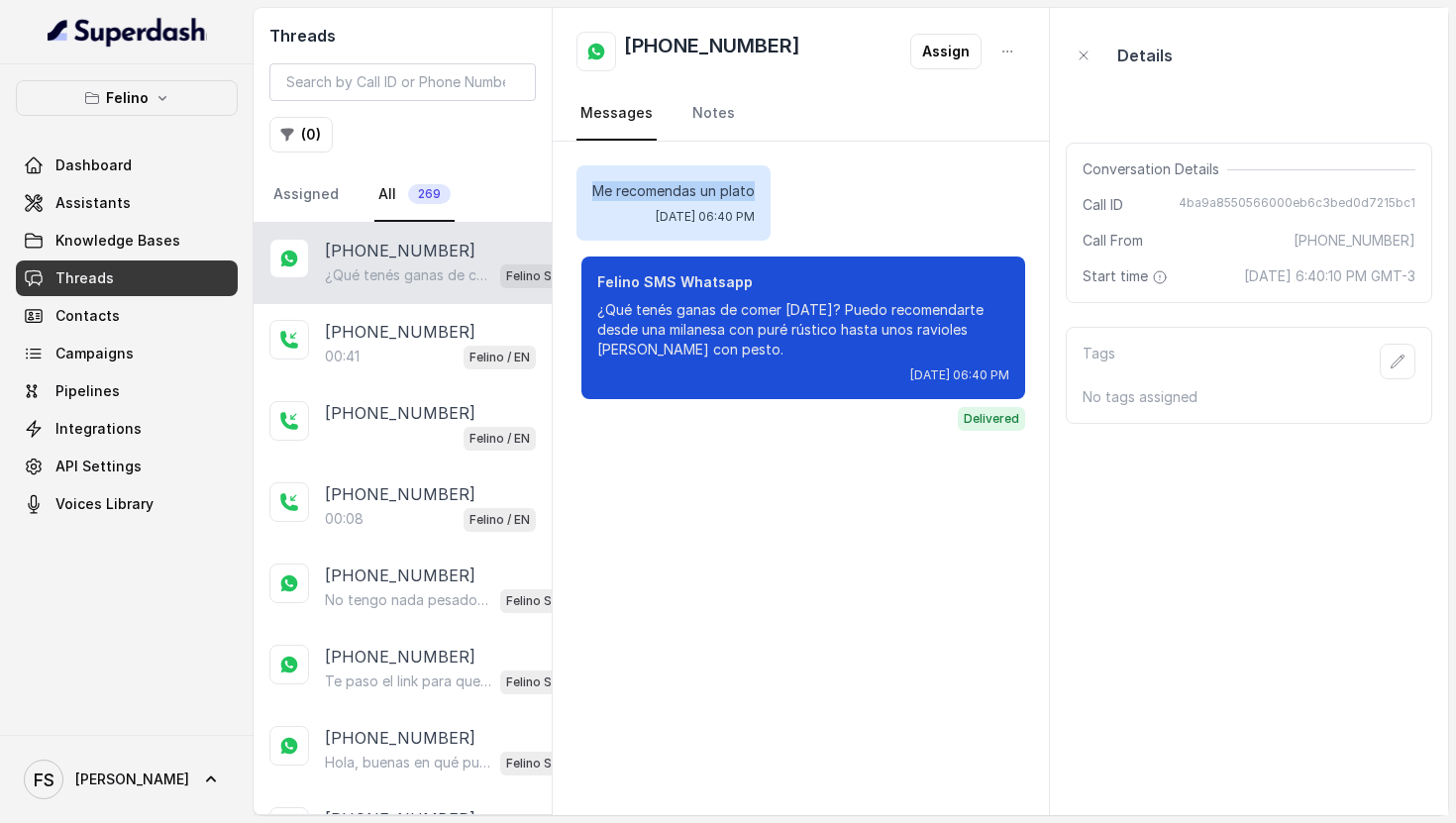 drag, startPoint x: 594, startPoint y: 199, endPoint x: 909, endPoint y: 201, distance: 315.0063 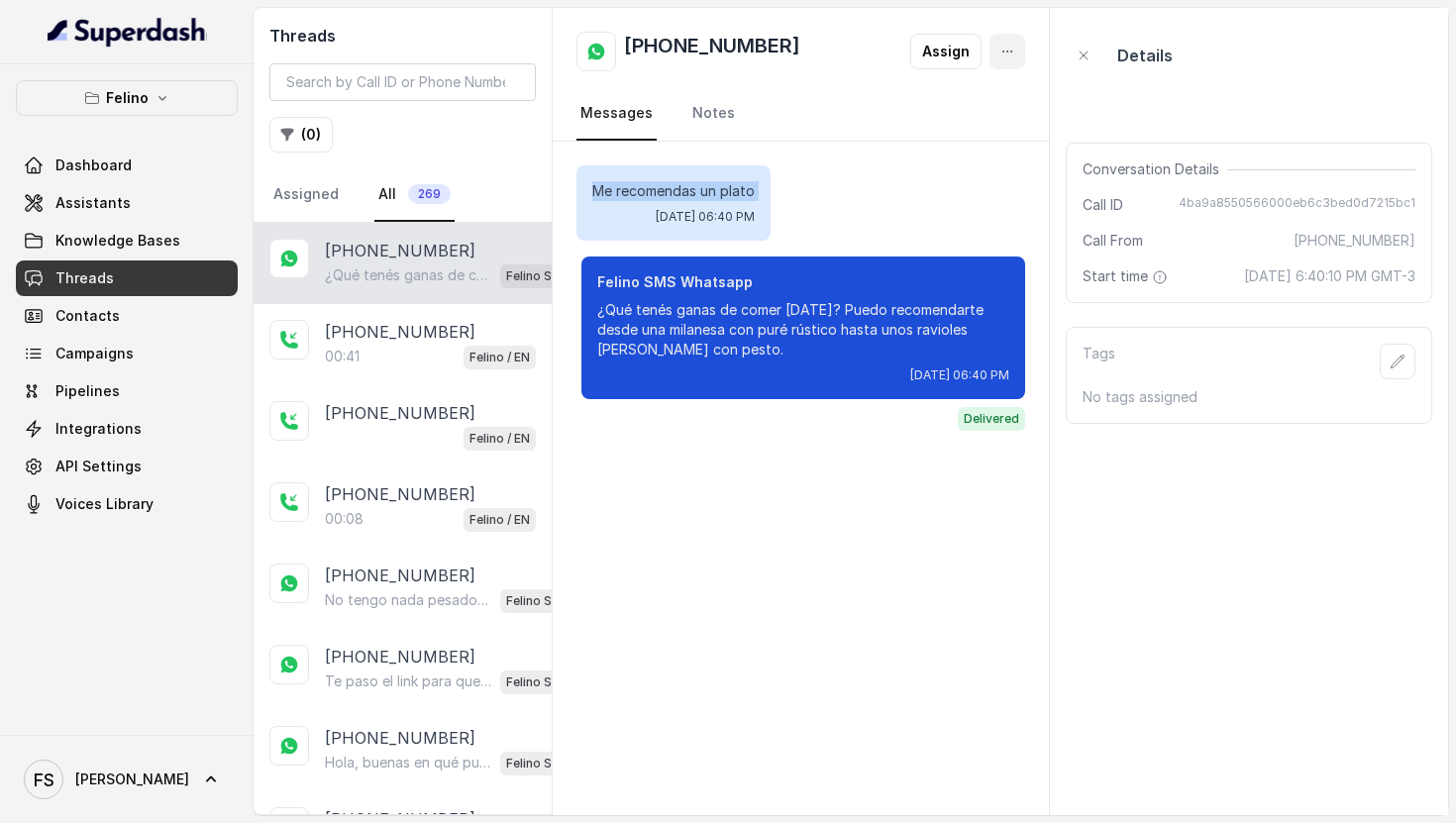 click at bounding box center (1007, 51) 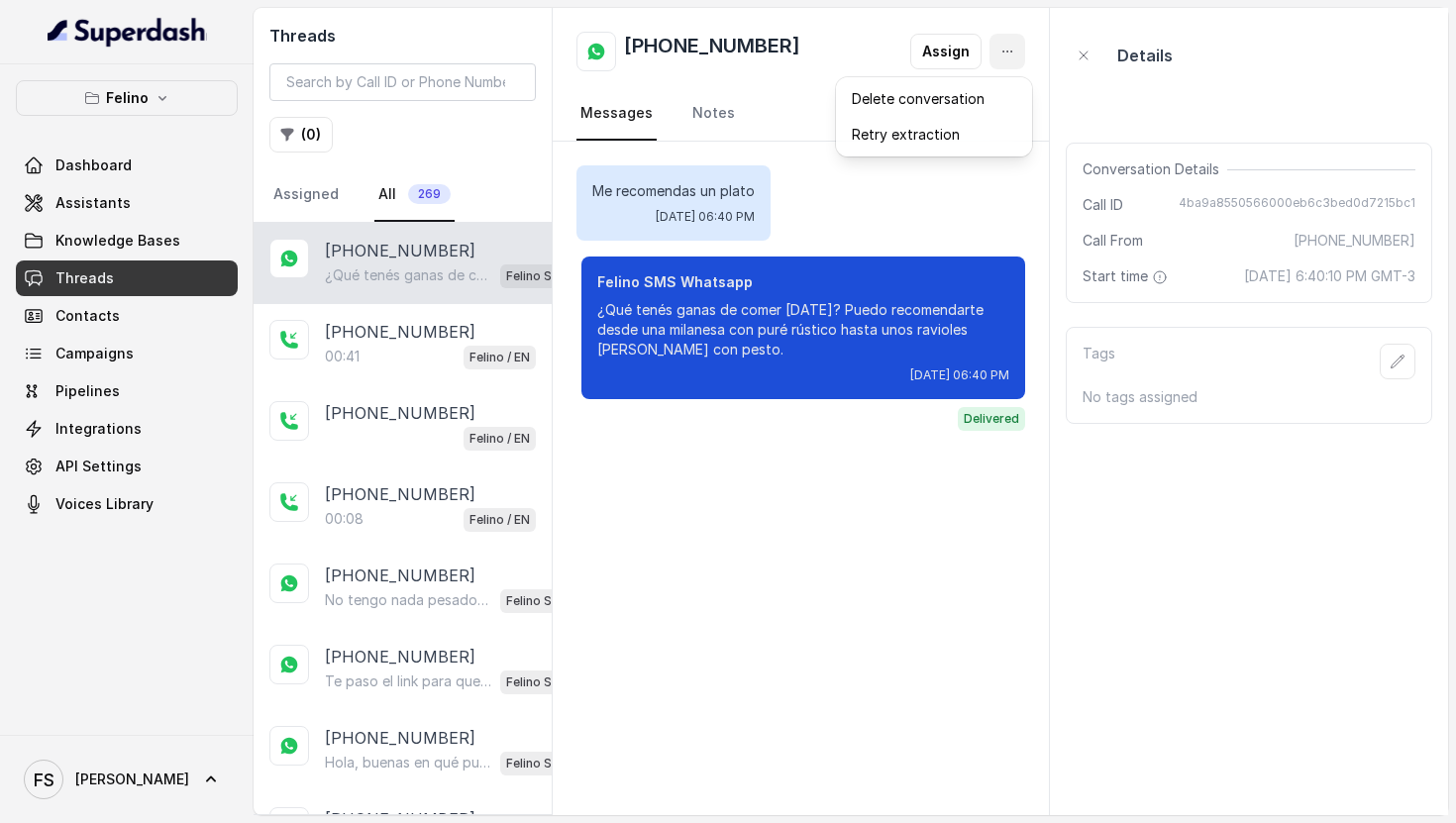 click on "[PHONE_NUMBER] Assign Messages Notes Me recomendas un plato [DATE] 06:40 PM Felino SMS Whatsapp ¿Qué tenés ganas de comer [DATE]? Puedo recomendarte desde una milanesa con puré rústico hasta unos ravioles [PERSON_NAME] con pesto. [DATE] 06:40 PM Delivered" at bounding box center [801, 411] 